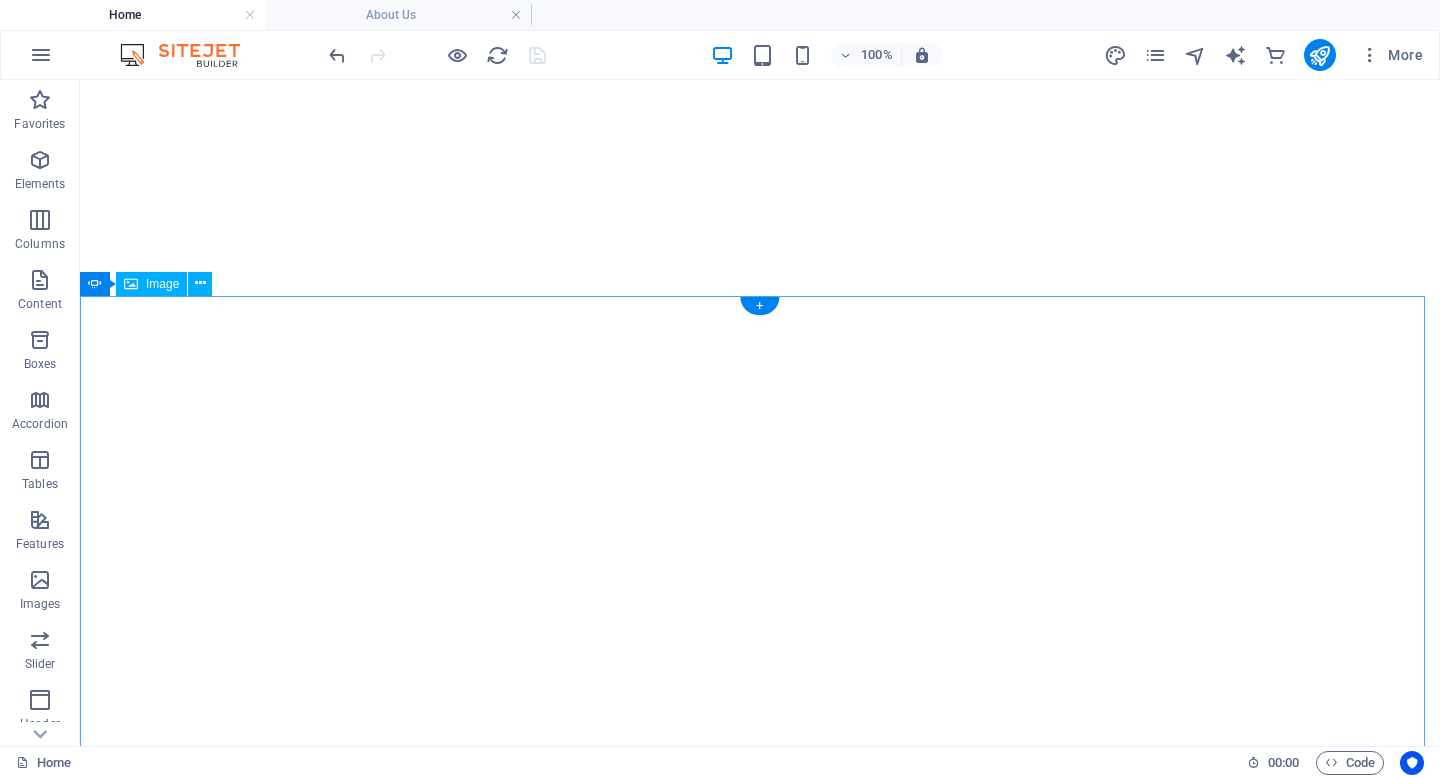 scroll, scrollTop: 0, scrollLeft: 0, axis: both 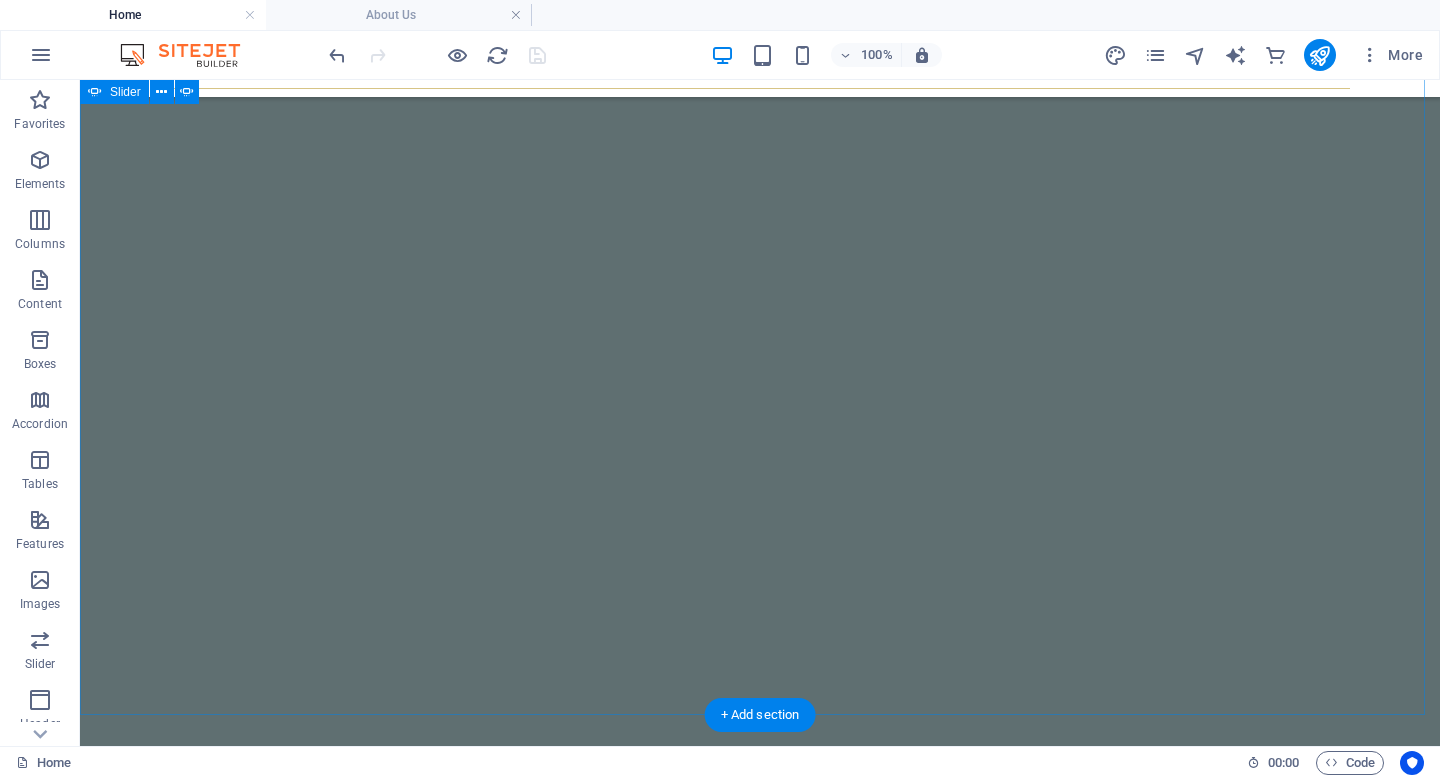 click at bounding box center [80, 40] 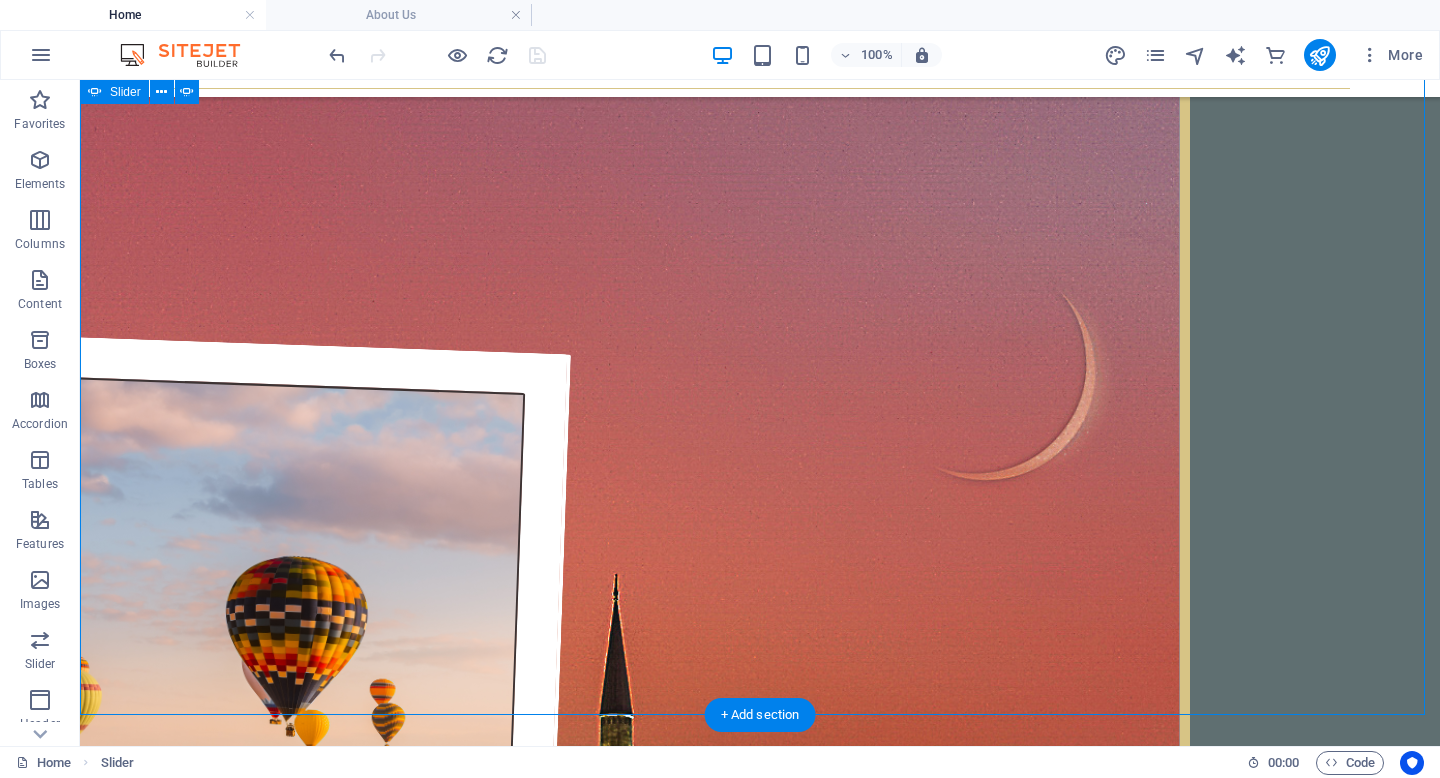 click at bounding box center (80, 40) 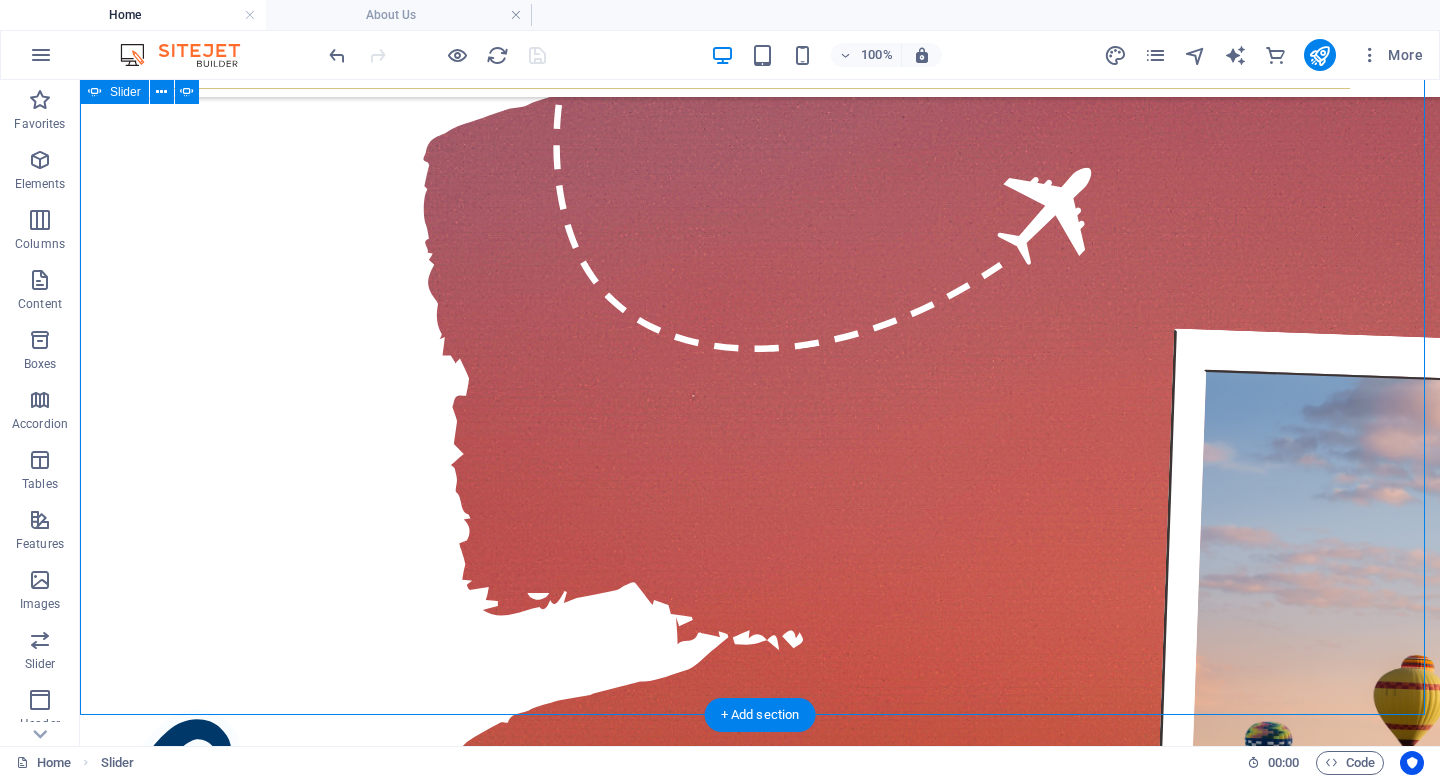 click at bounding box center [80, 10314] 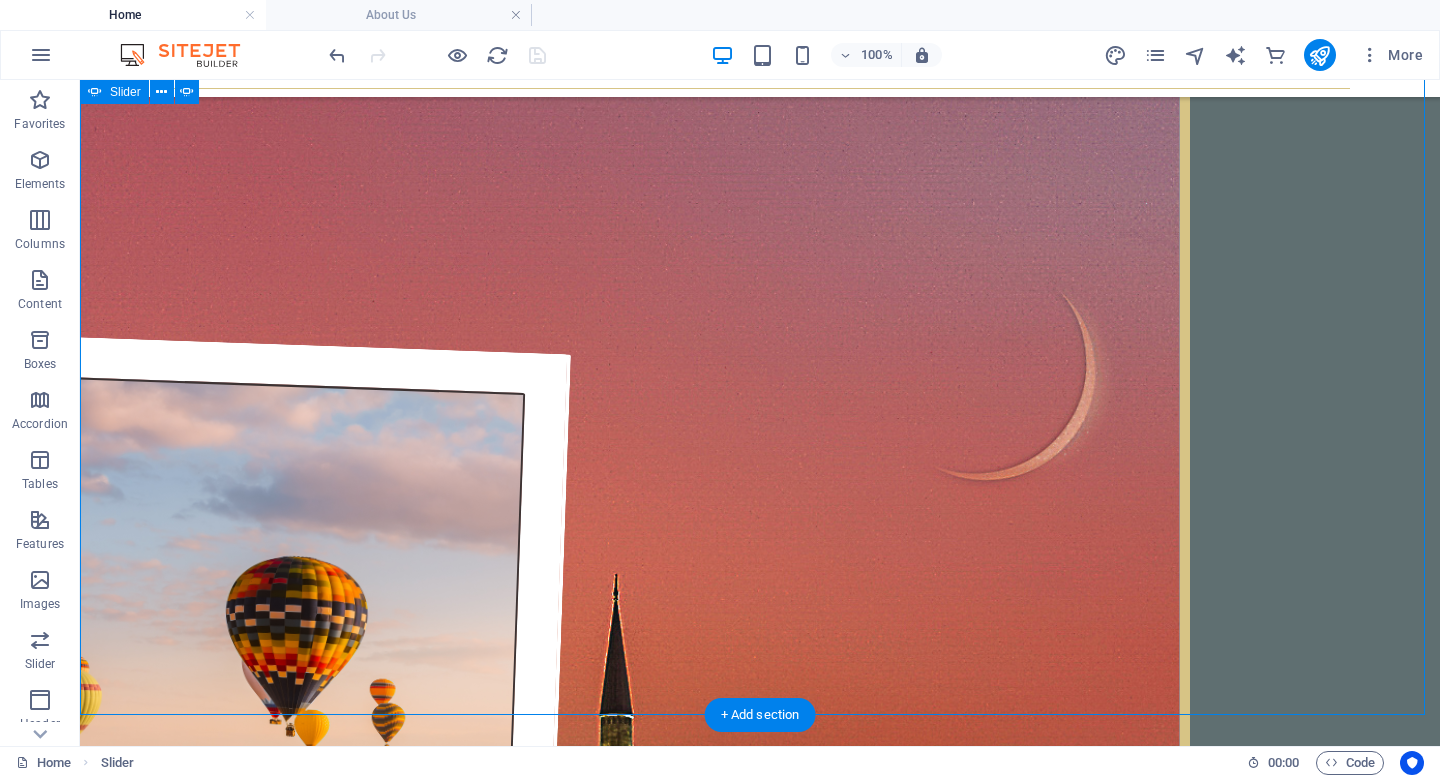 click at bounding box center [80, 10314] 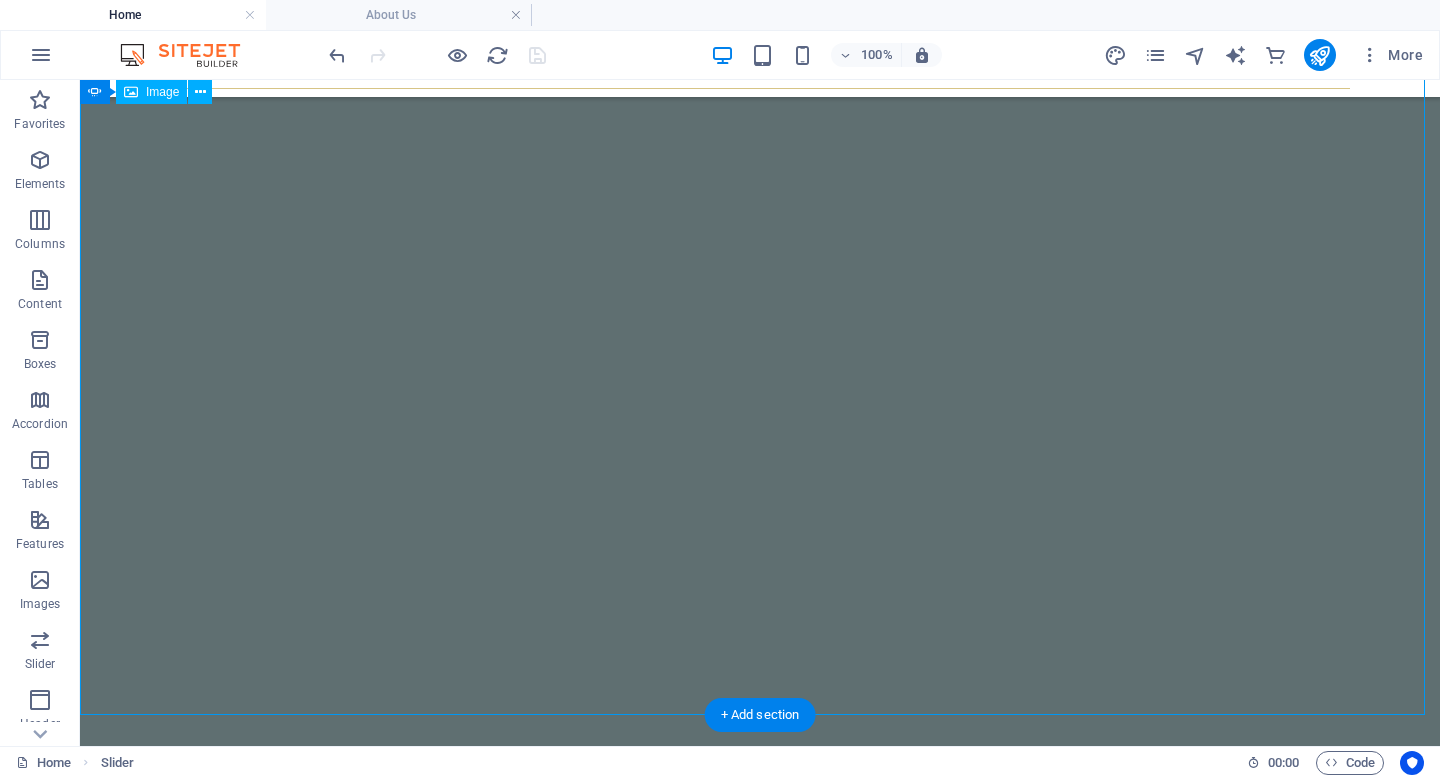 click at bounding box center (-3283, 5522) 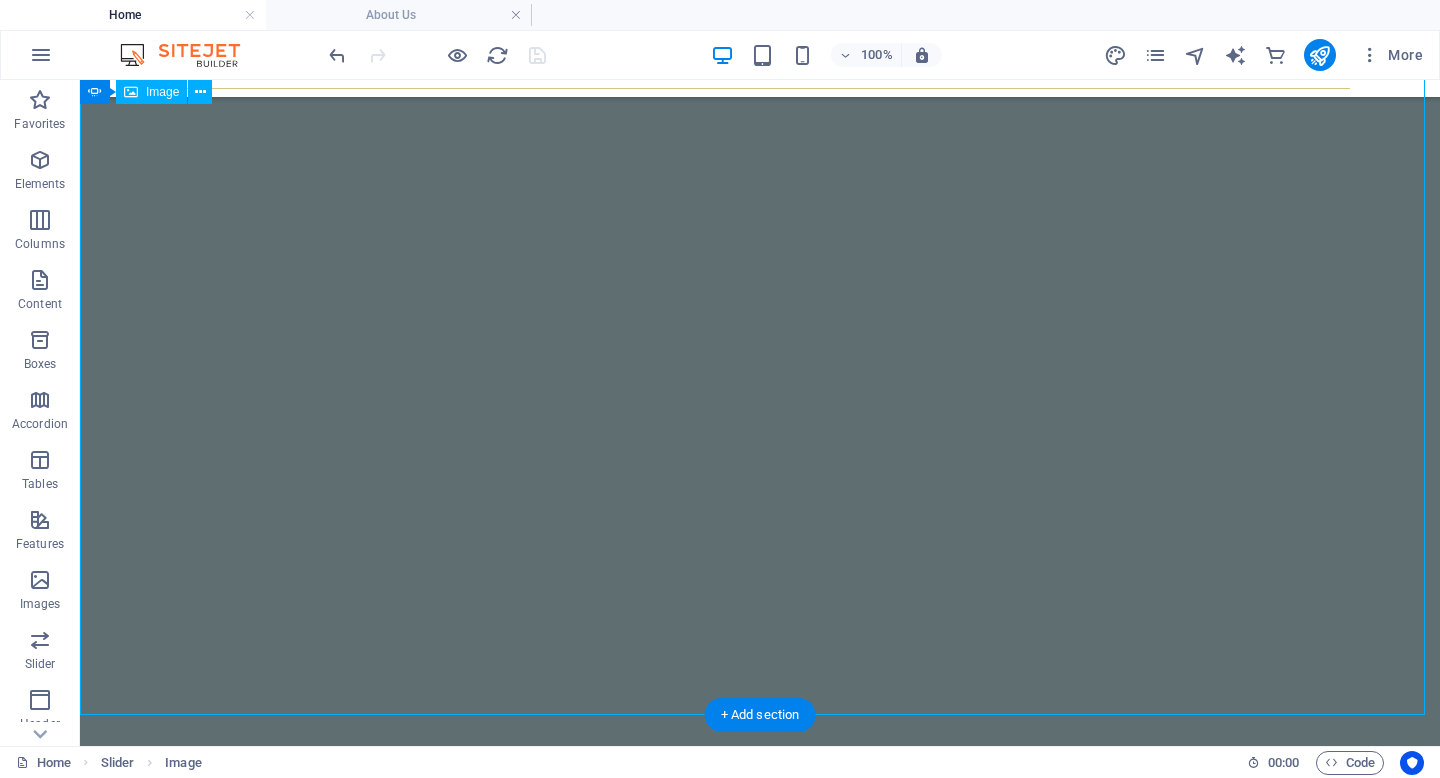 click on "Image" at bounding box center [162, 92] 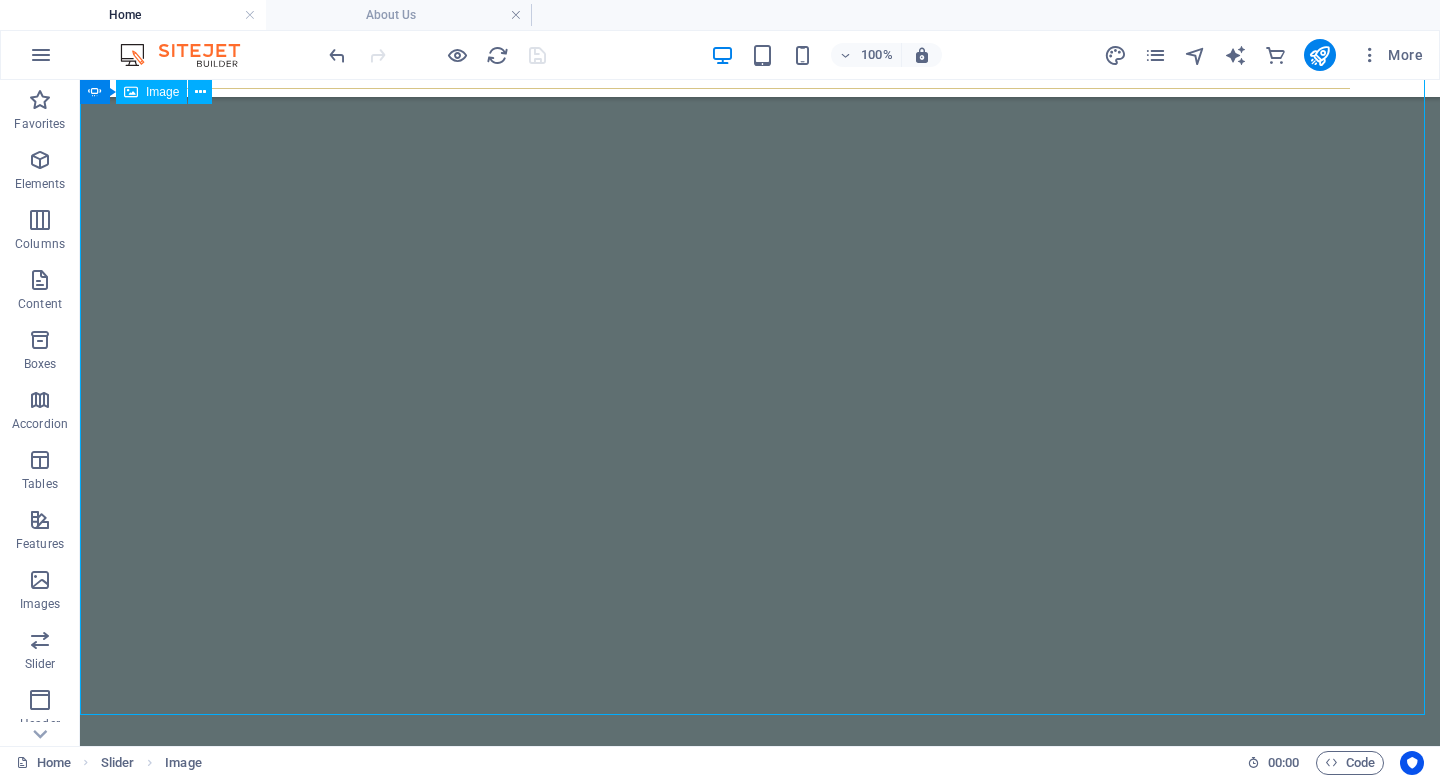 click on "Image" at bounding box center [162, 92] 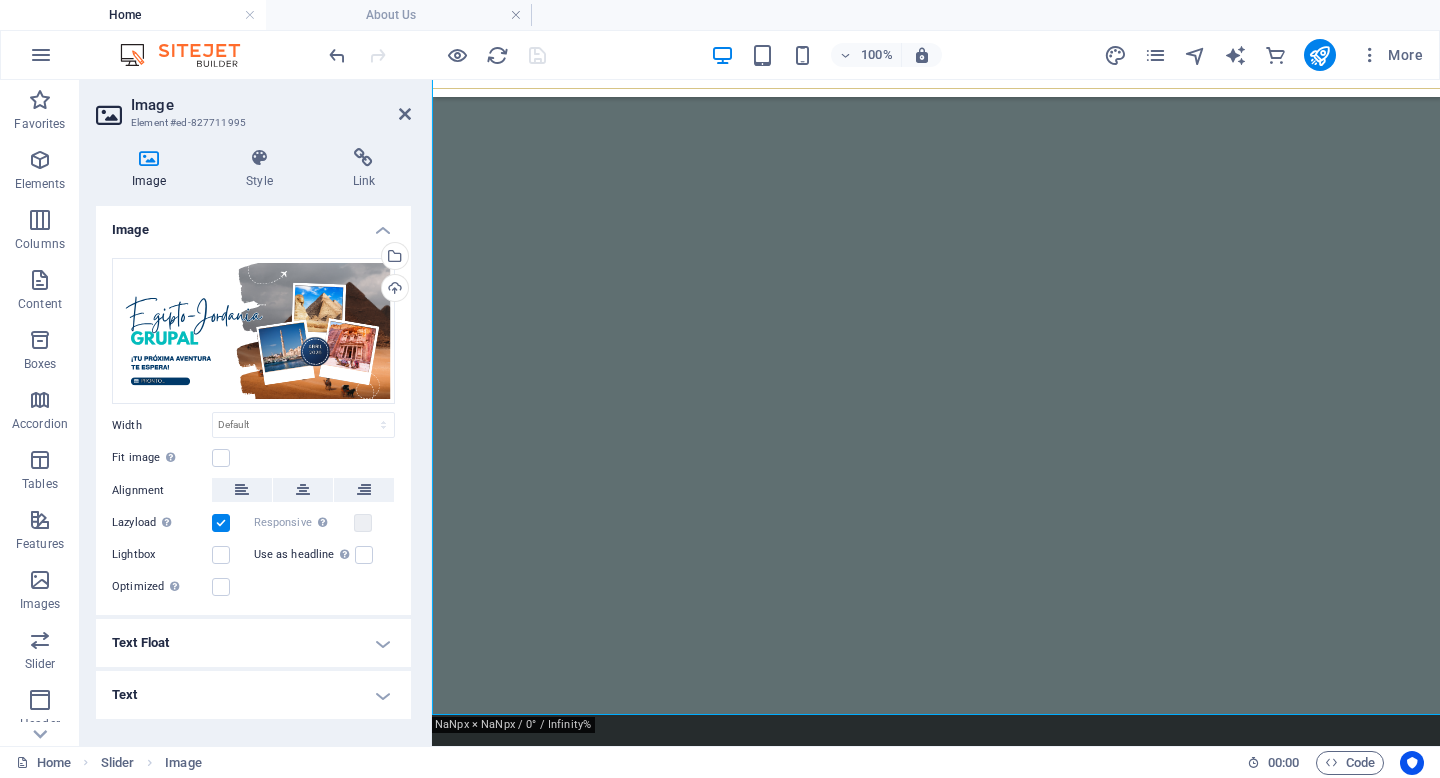 scroll, scrollTop: 0, scrollLeft: 0, axis: both 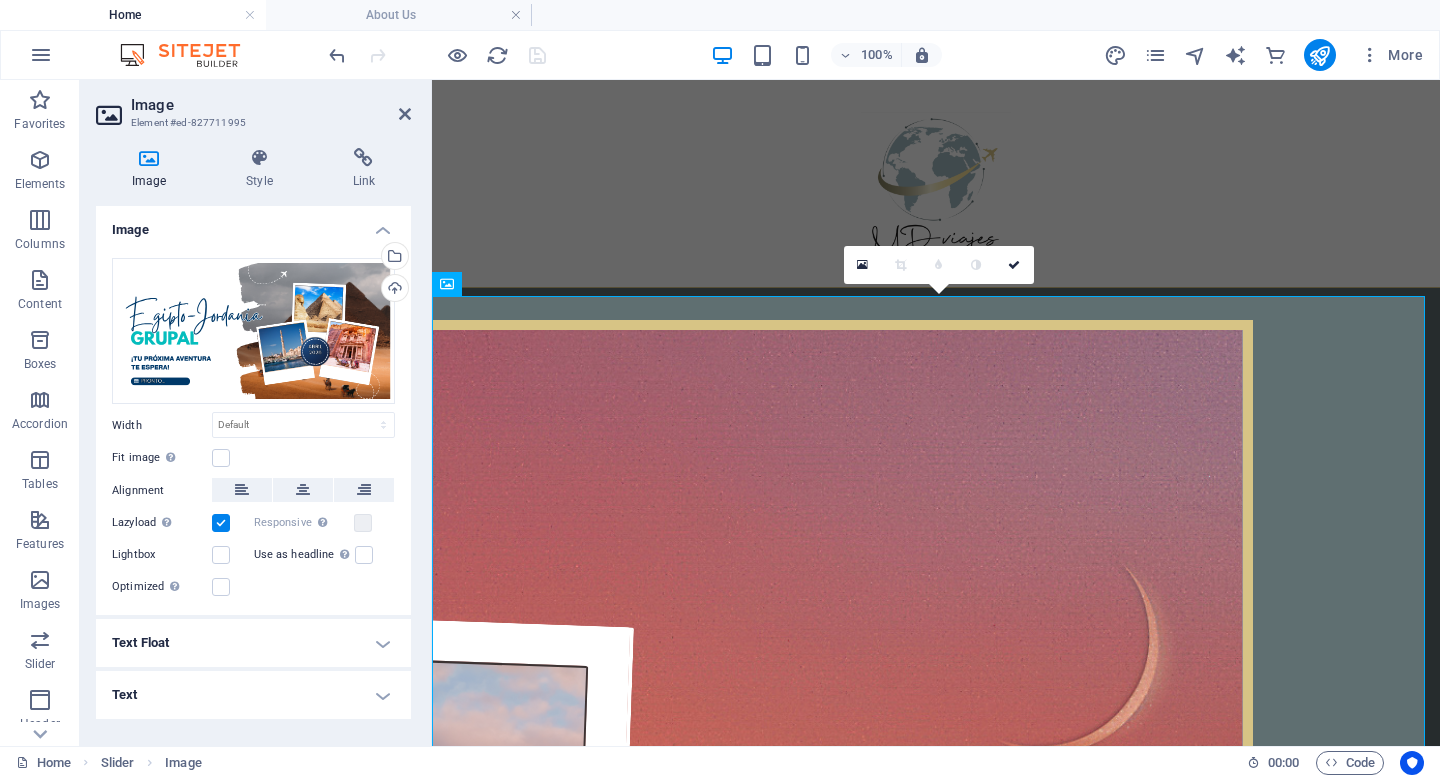 click at bounding box center [149, 158] 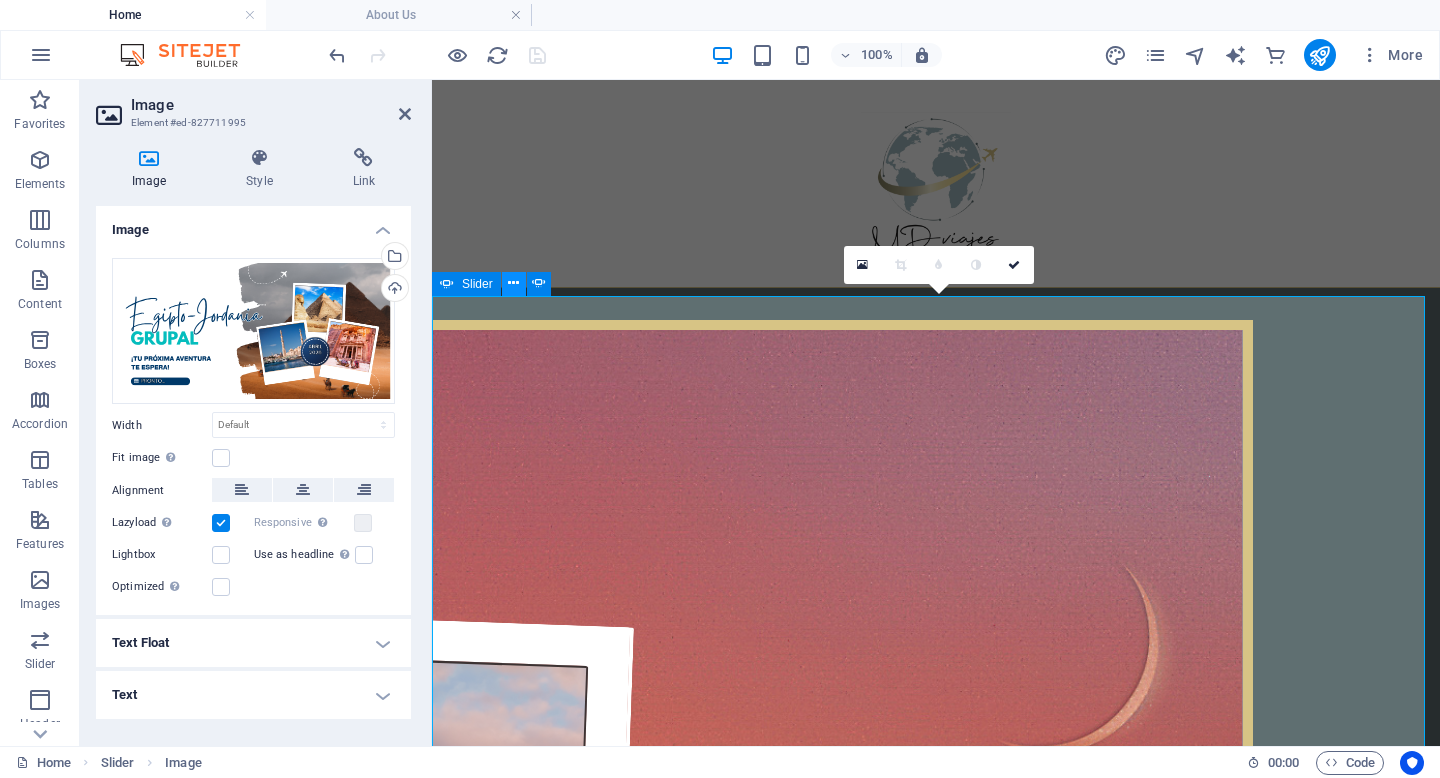 click at bounding box center [513, 283] 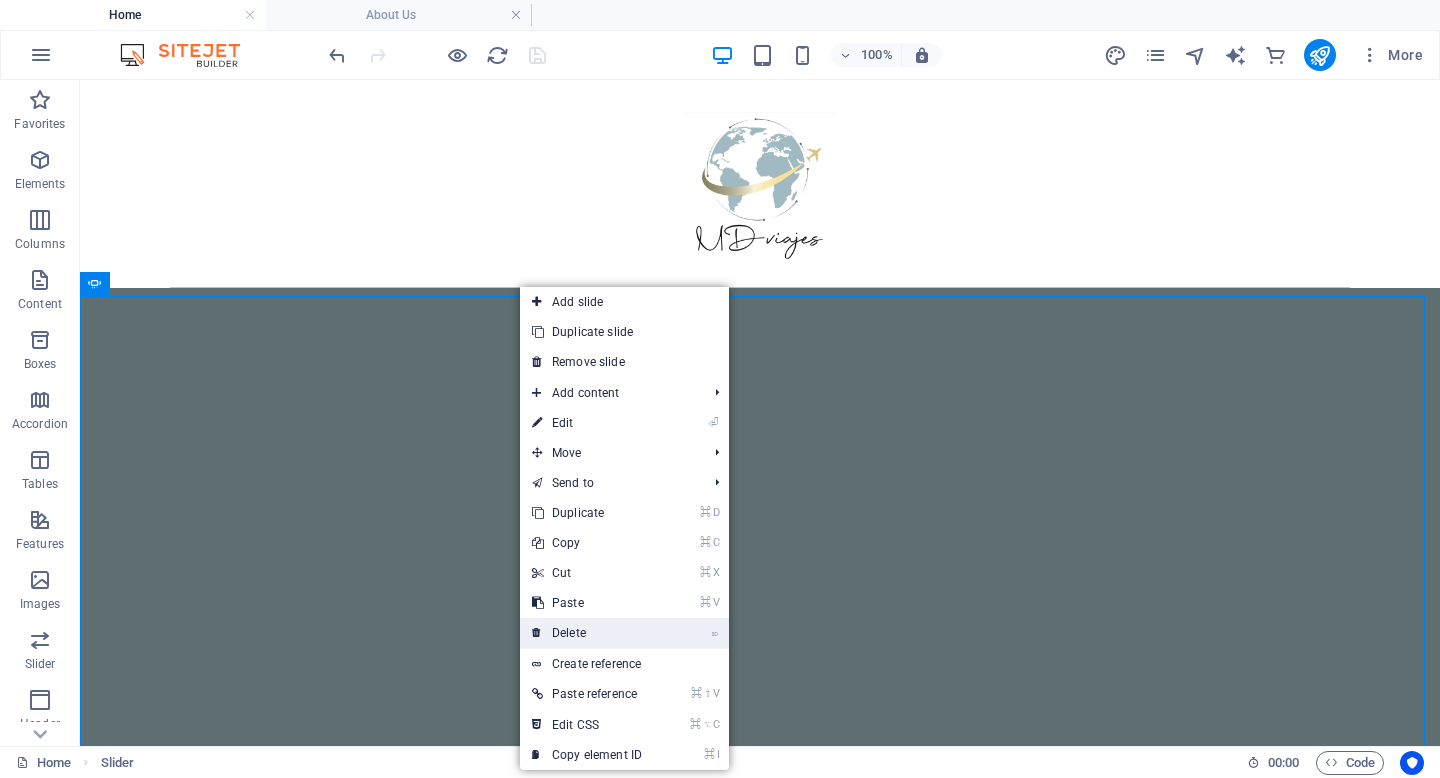 click on "⌦  Delete" at bounding box center [587, 633] 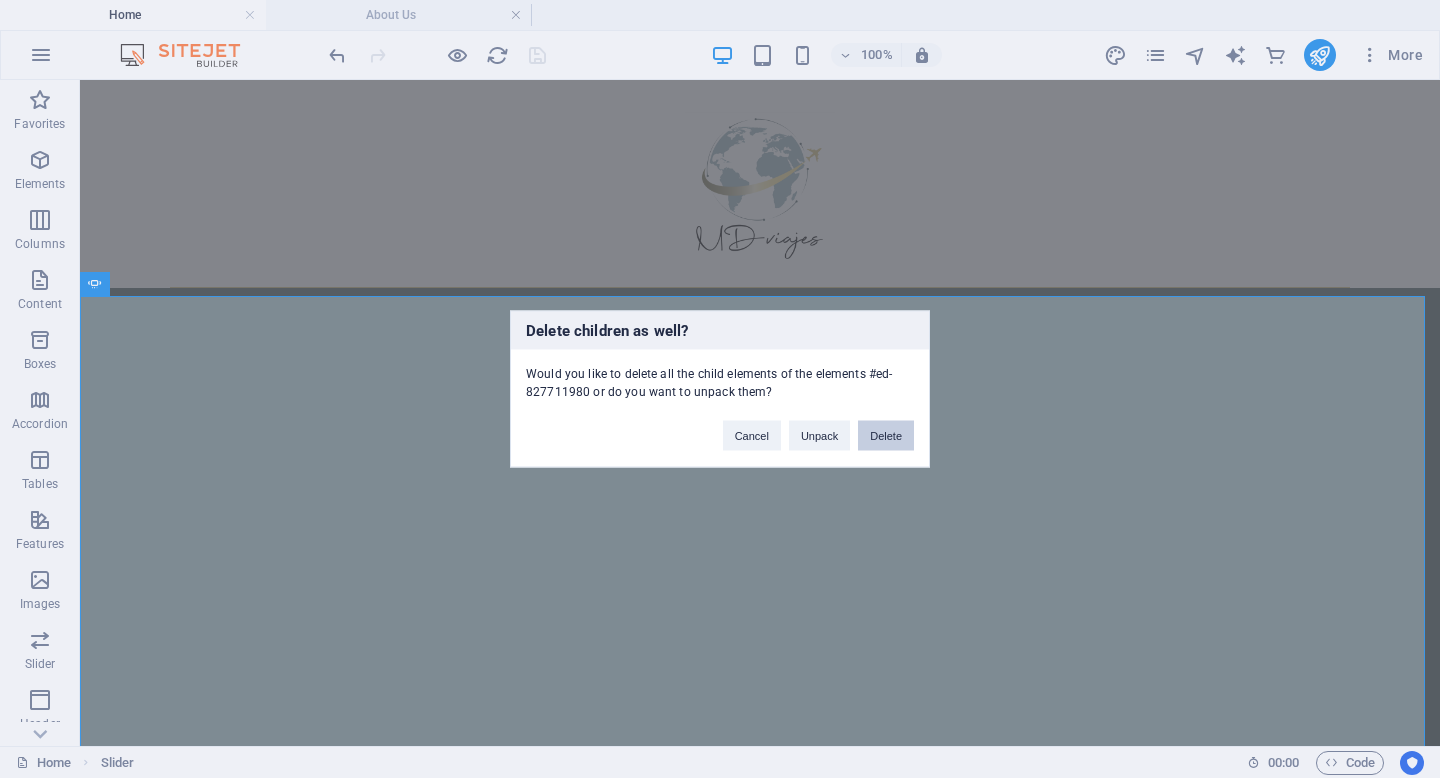 click on "Delete" at bounding box center (886, 436) 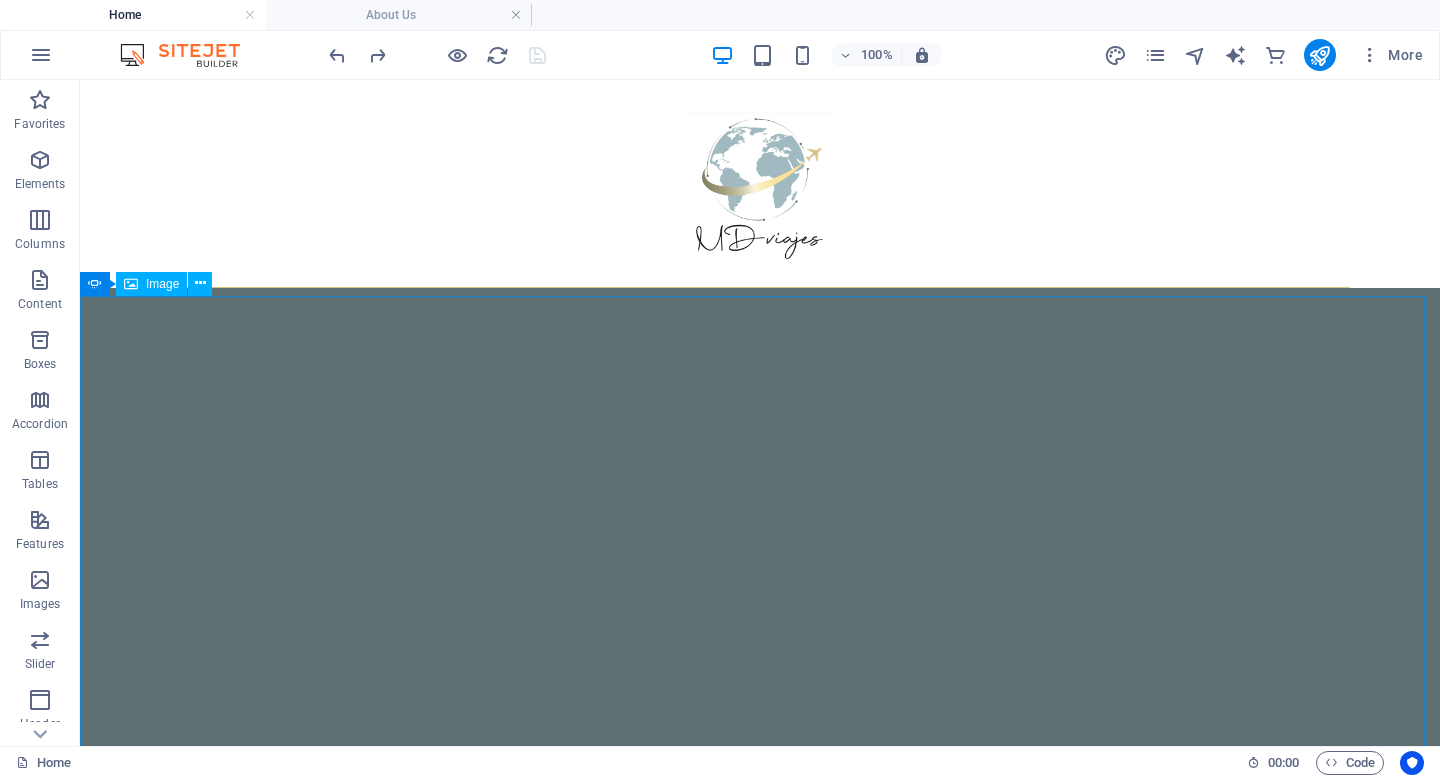 click on "Image" at bounding box center [162, 284] 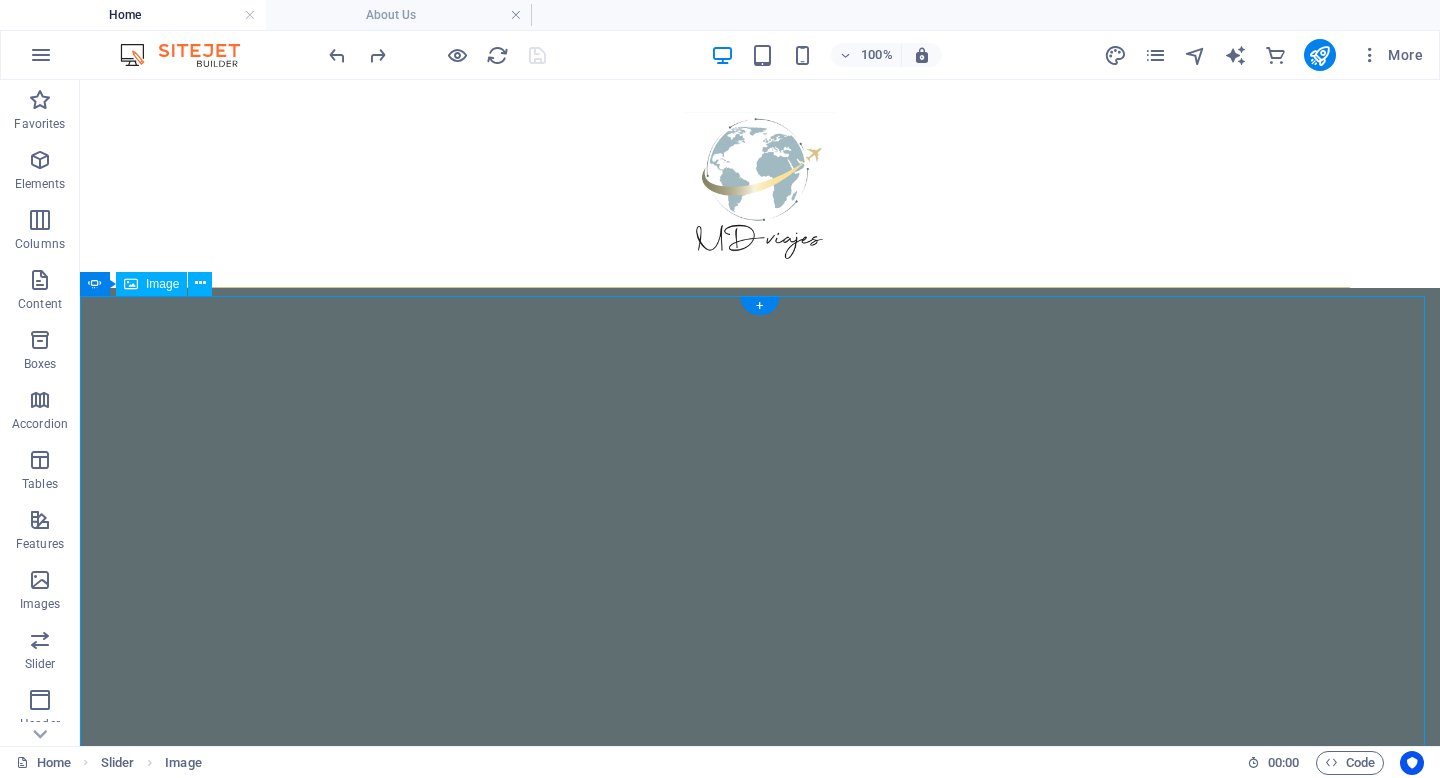 click at bounding box center (-4628, 7705) 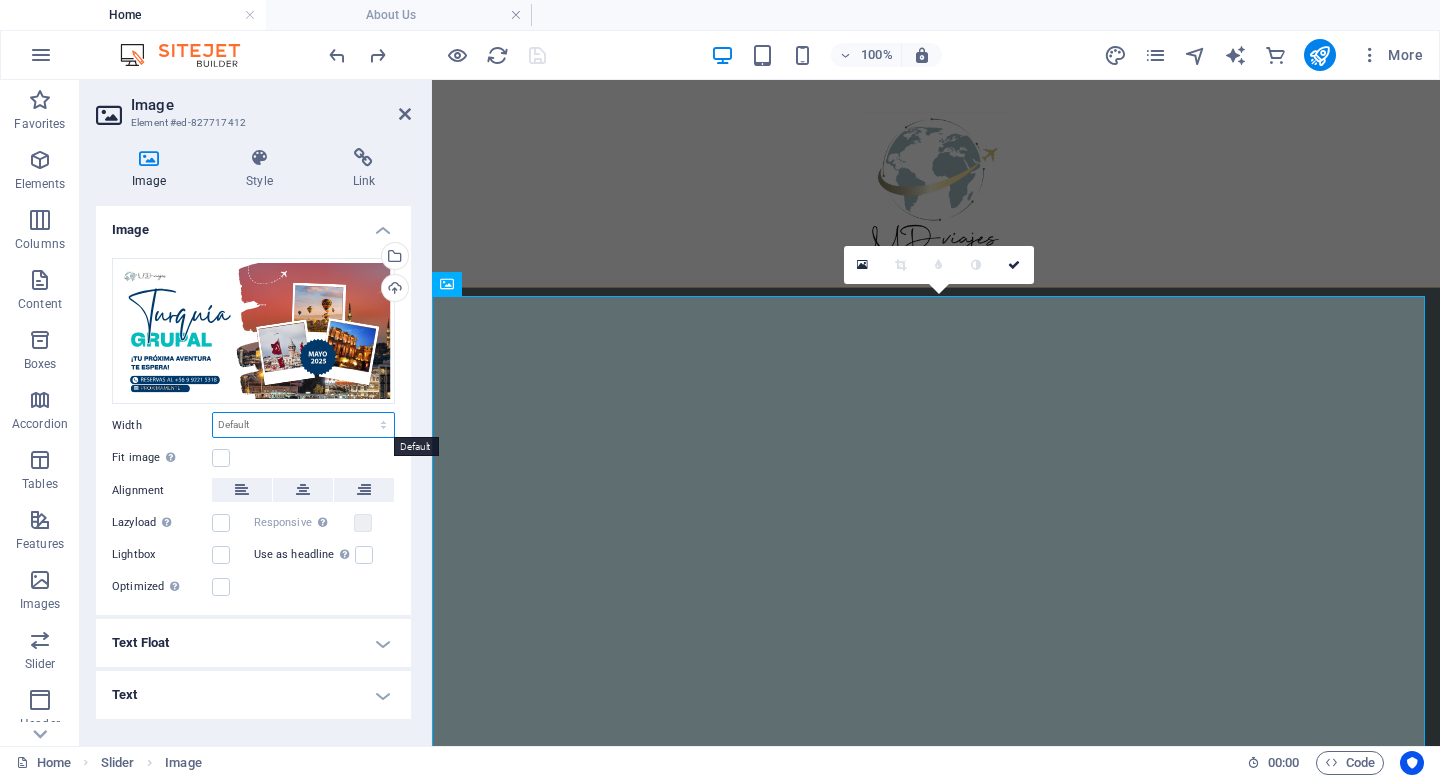 click on "Default auto px rem % em vh vw" at bounding box center (303, 425) 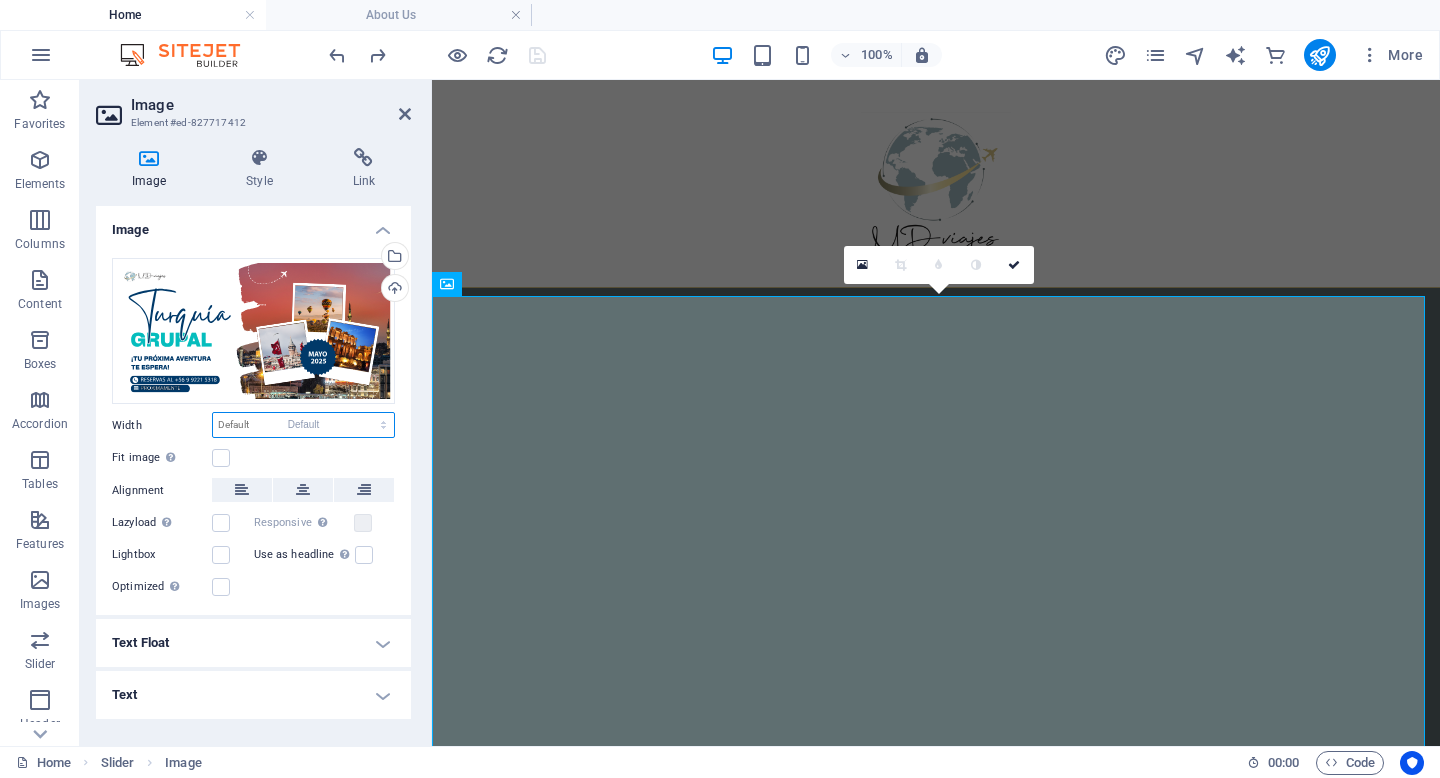 select on "DISABLED_OPTION_VALUE" 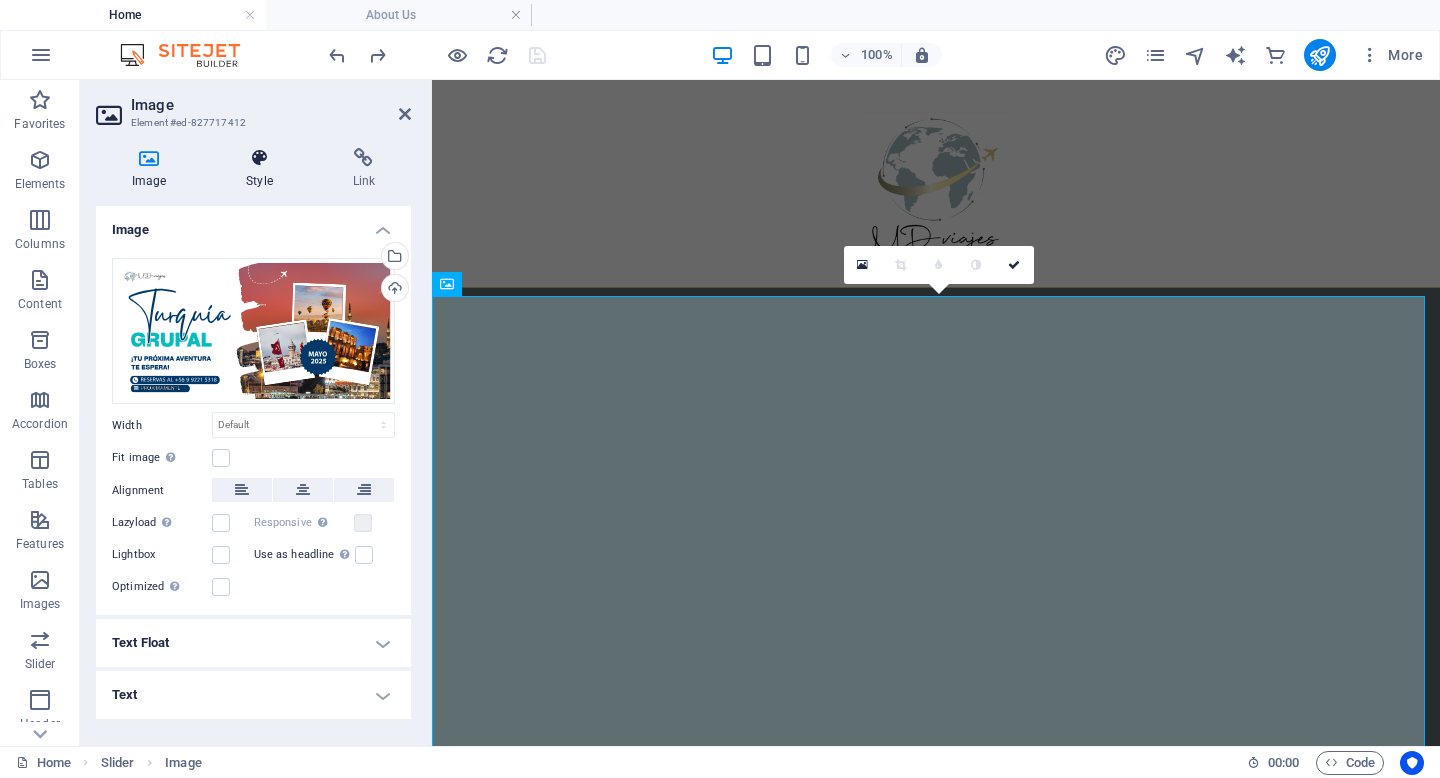 click at bounding box center [259, 158] 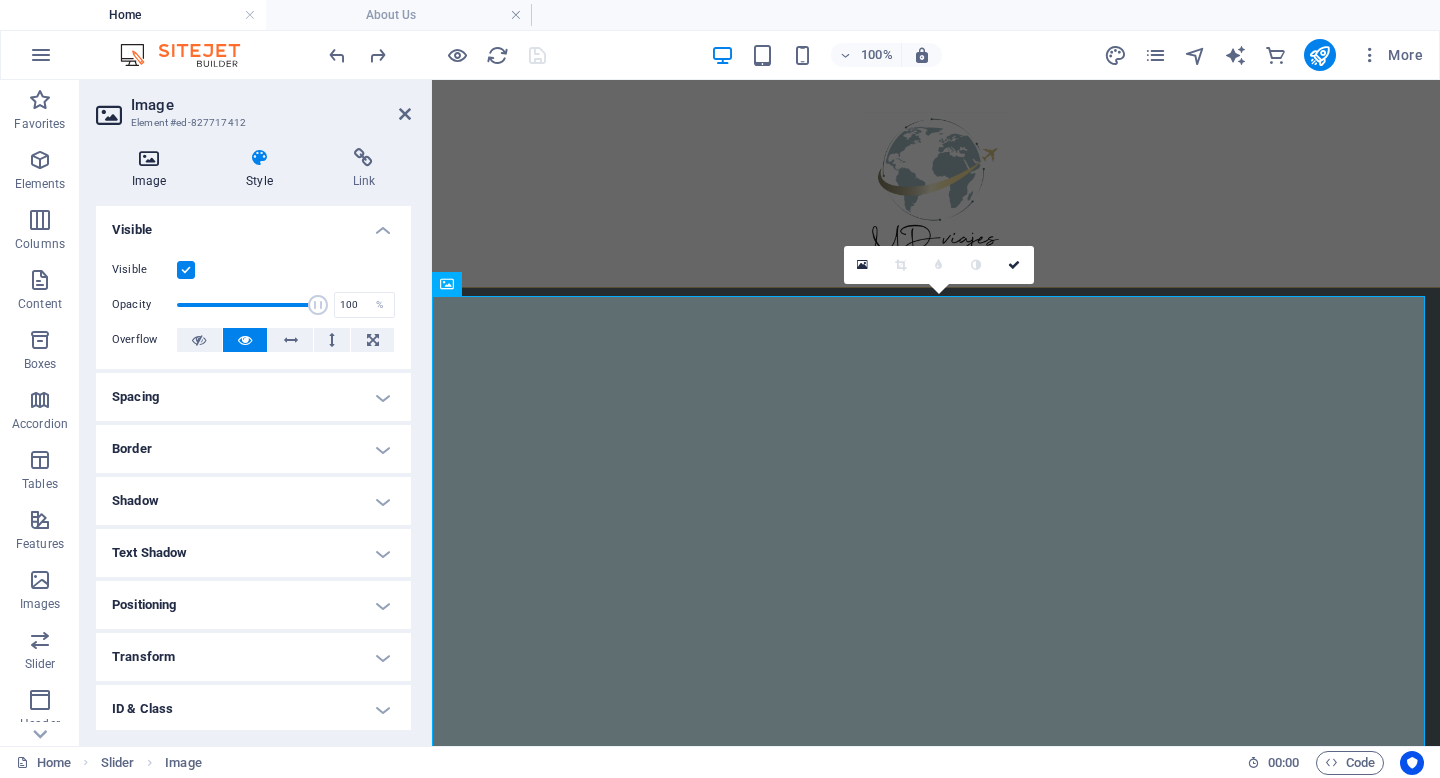 click at bounding box center [149, 158] 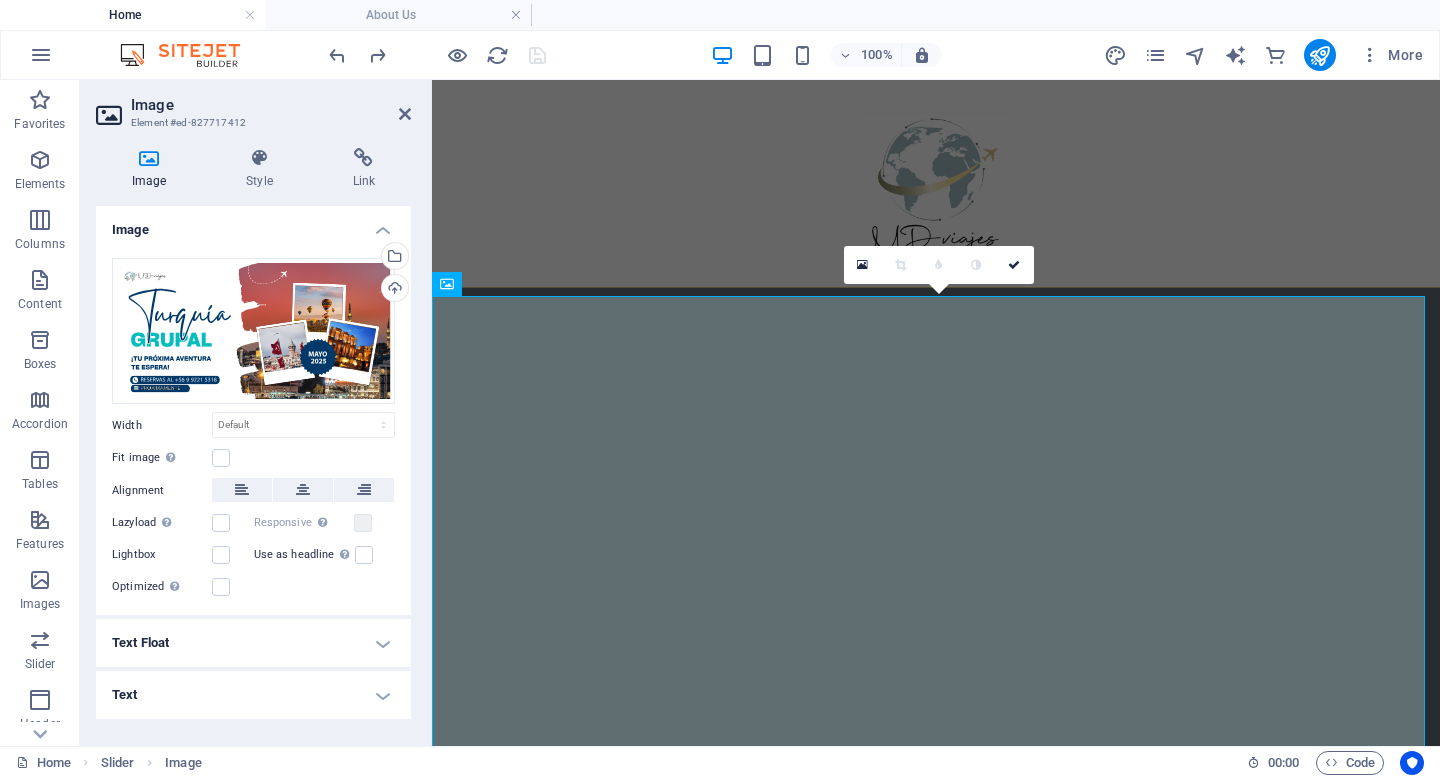 click on "Element #ed-827717412" at bounding box center (251, 123) 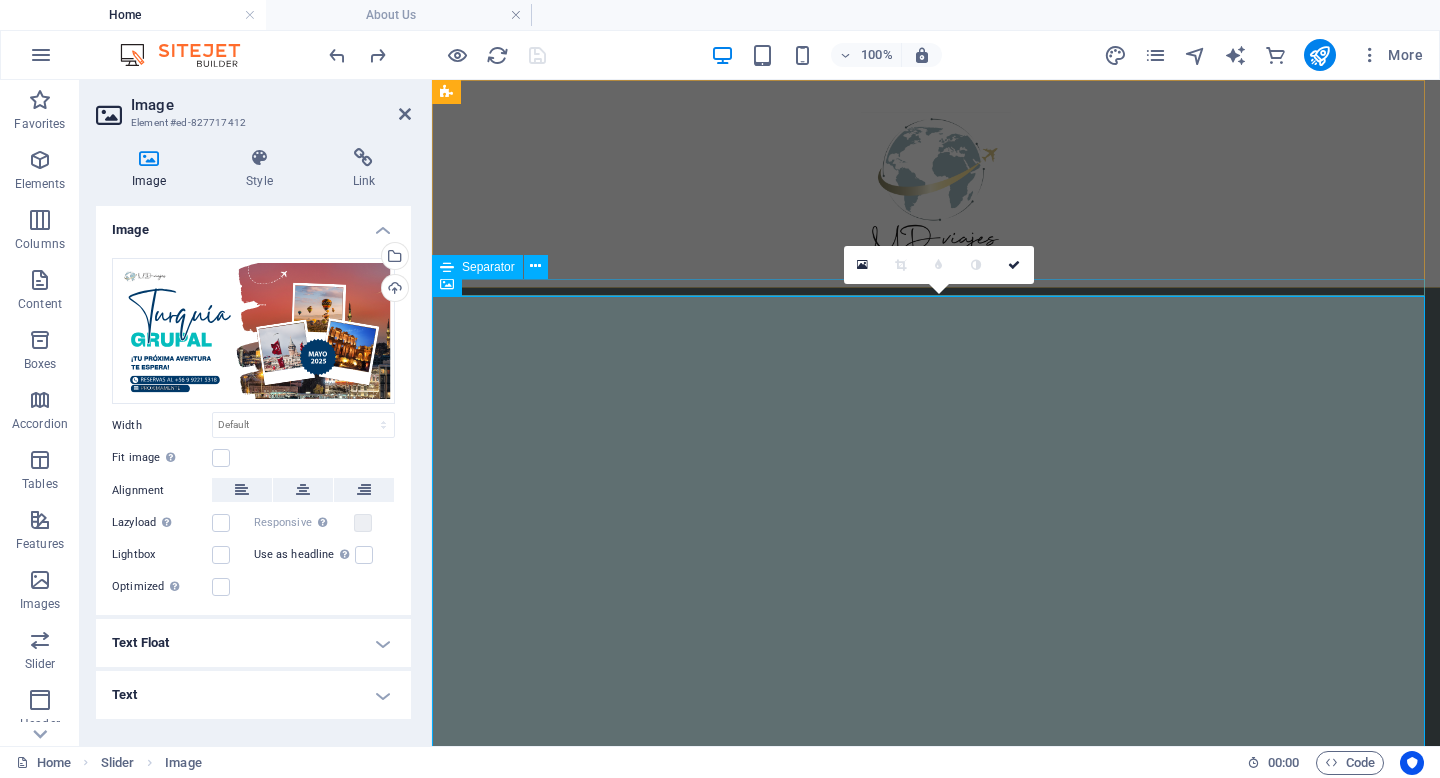 click at bounding box center [936, 287] 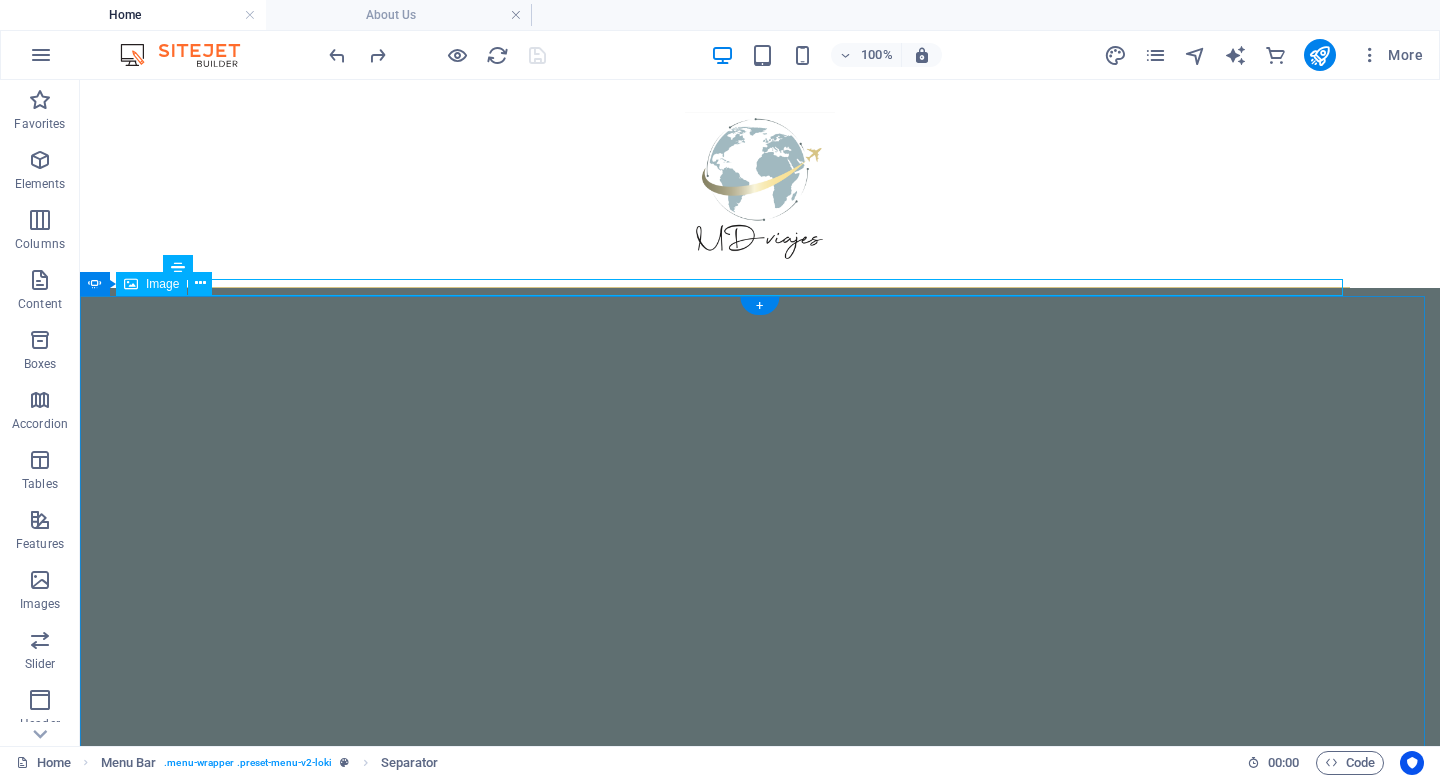 click at bounding box center (-4628, 7705) 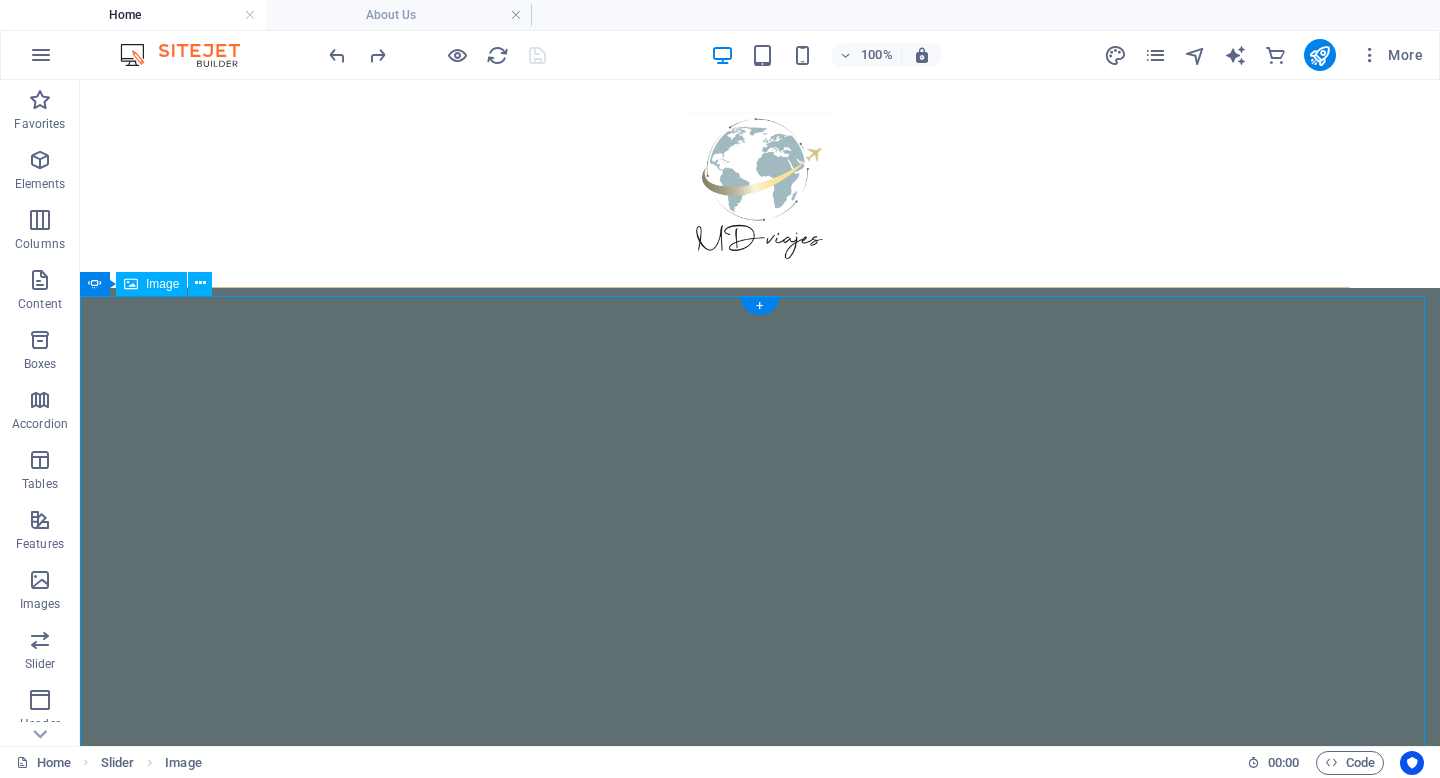 click at bounding box center [-4628, 7705] 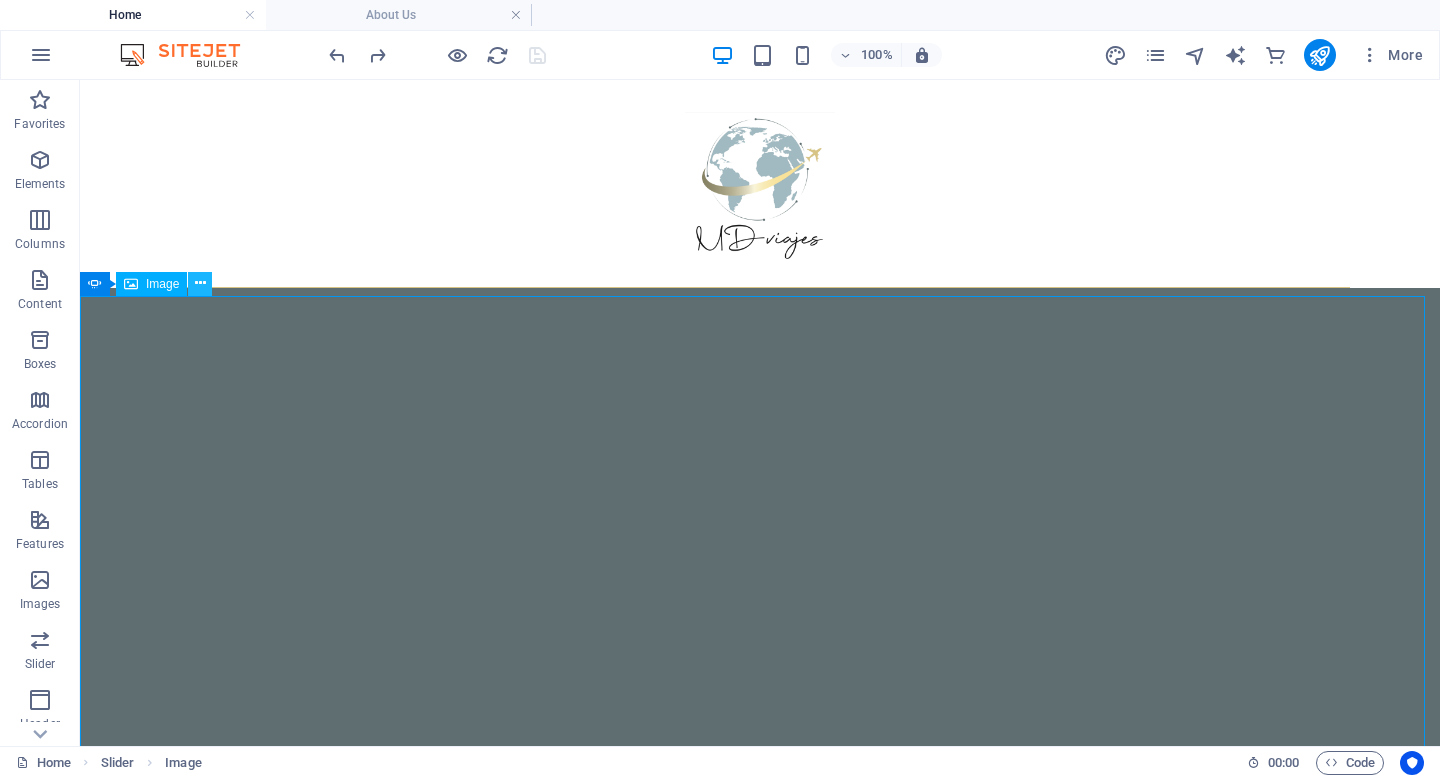 click at bounding box center [200, 283] 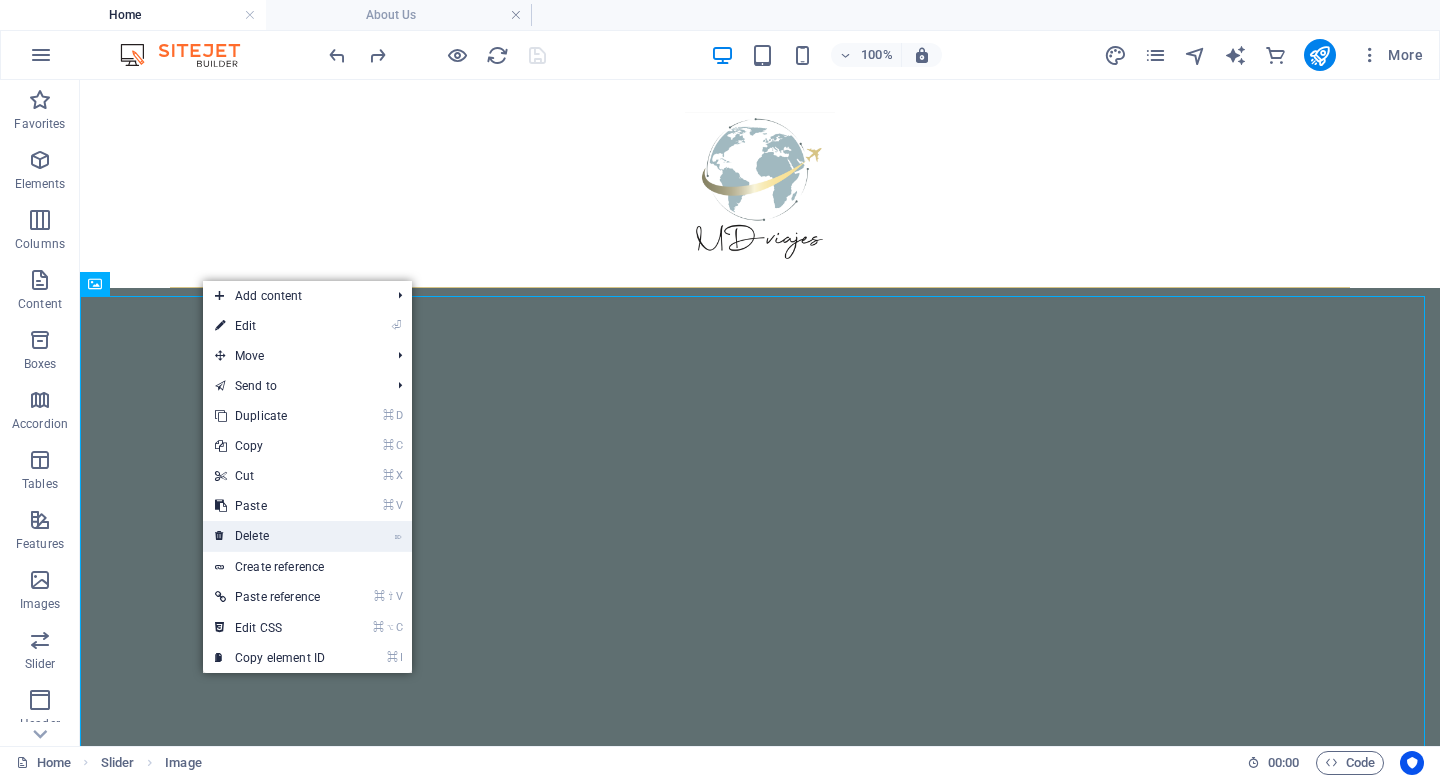 click on "⌦  Delete" at bounding box center [270, 536] 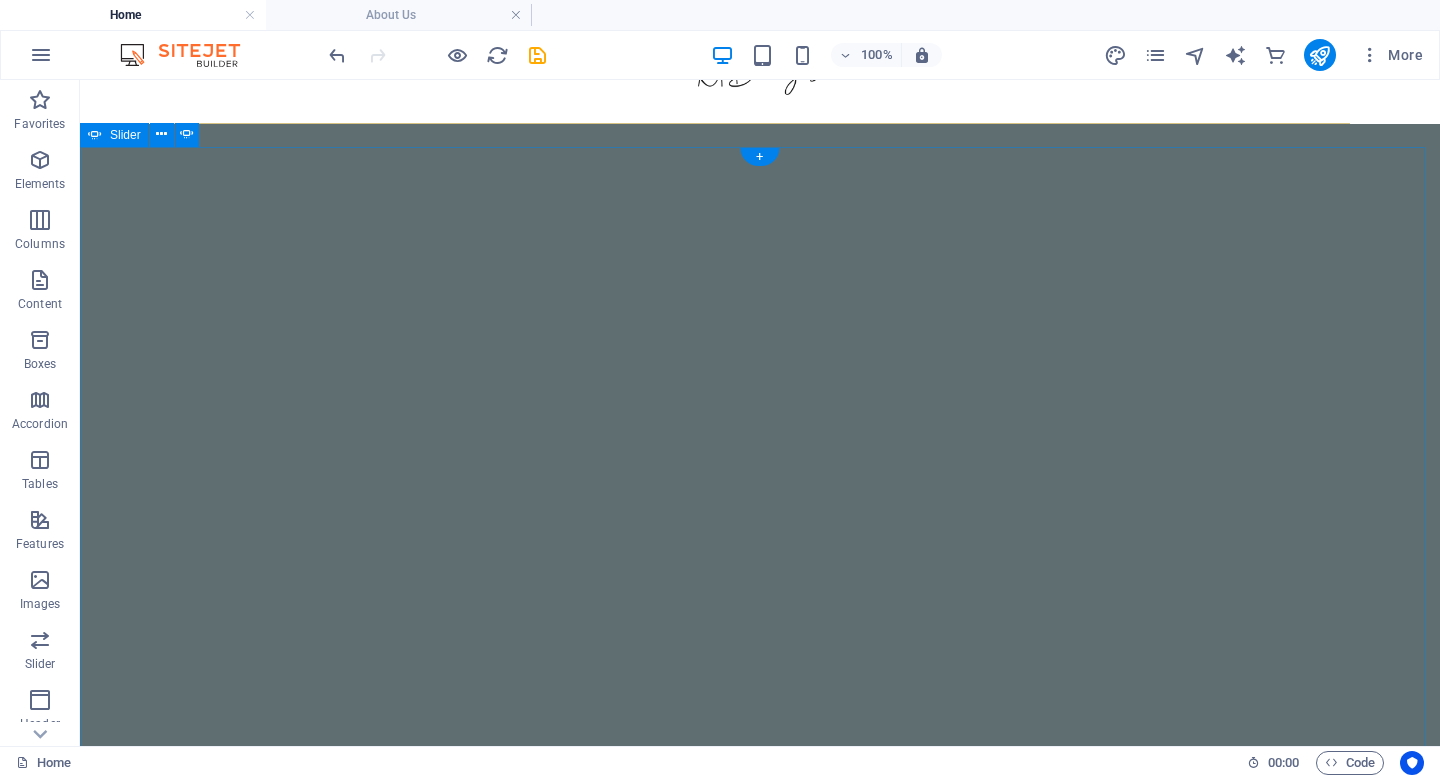 scroll, scrollTop: 166, scrollLeft: 0, axis: vertical 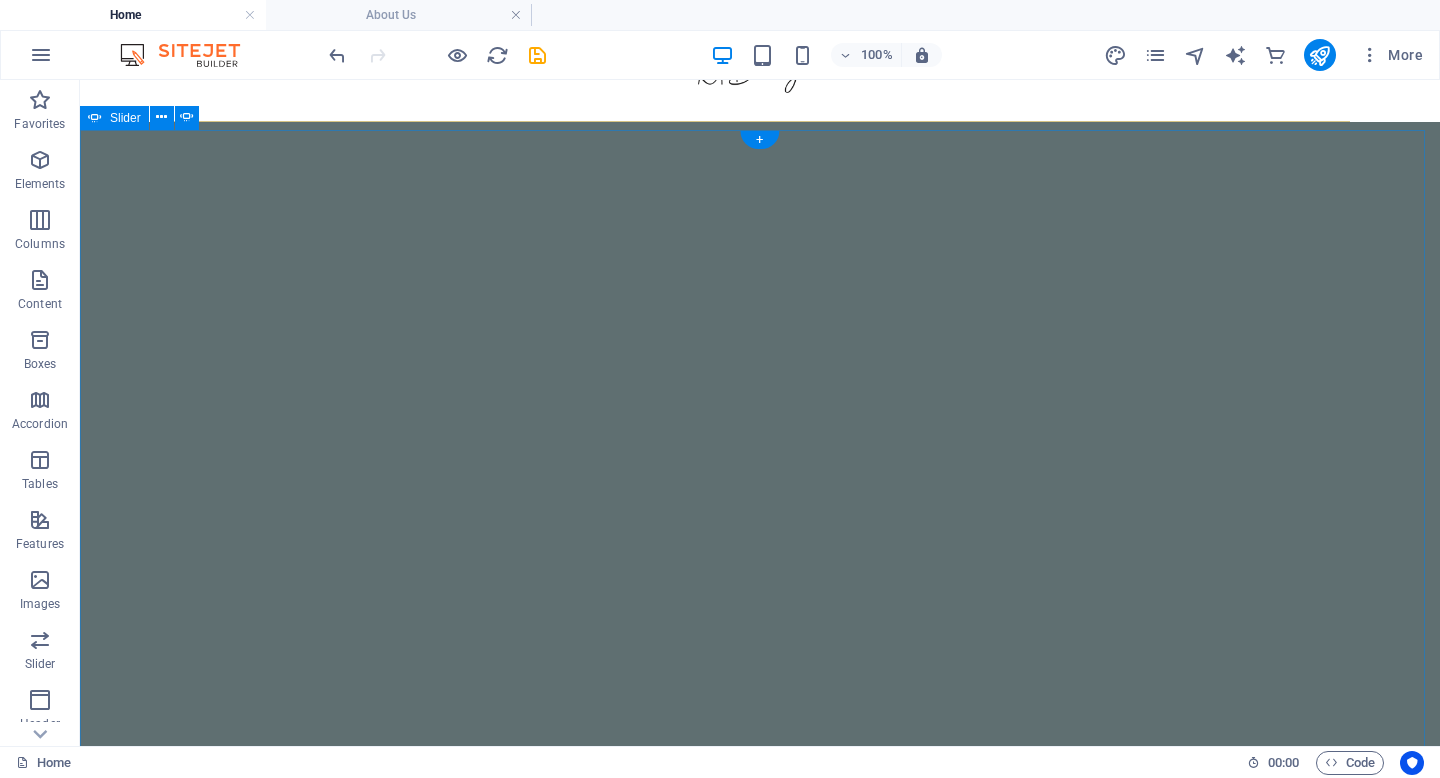 click at bounding box center (80, 147) 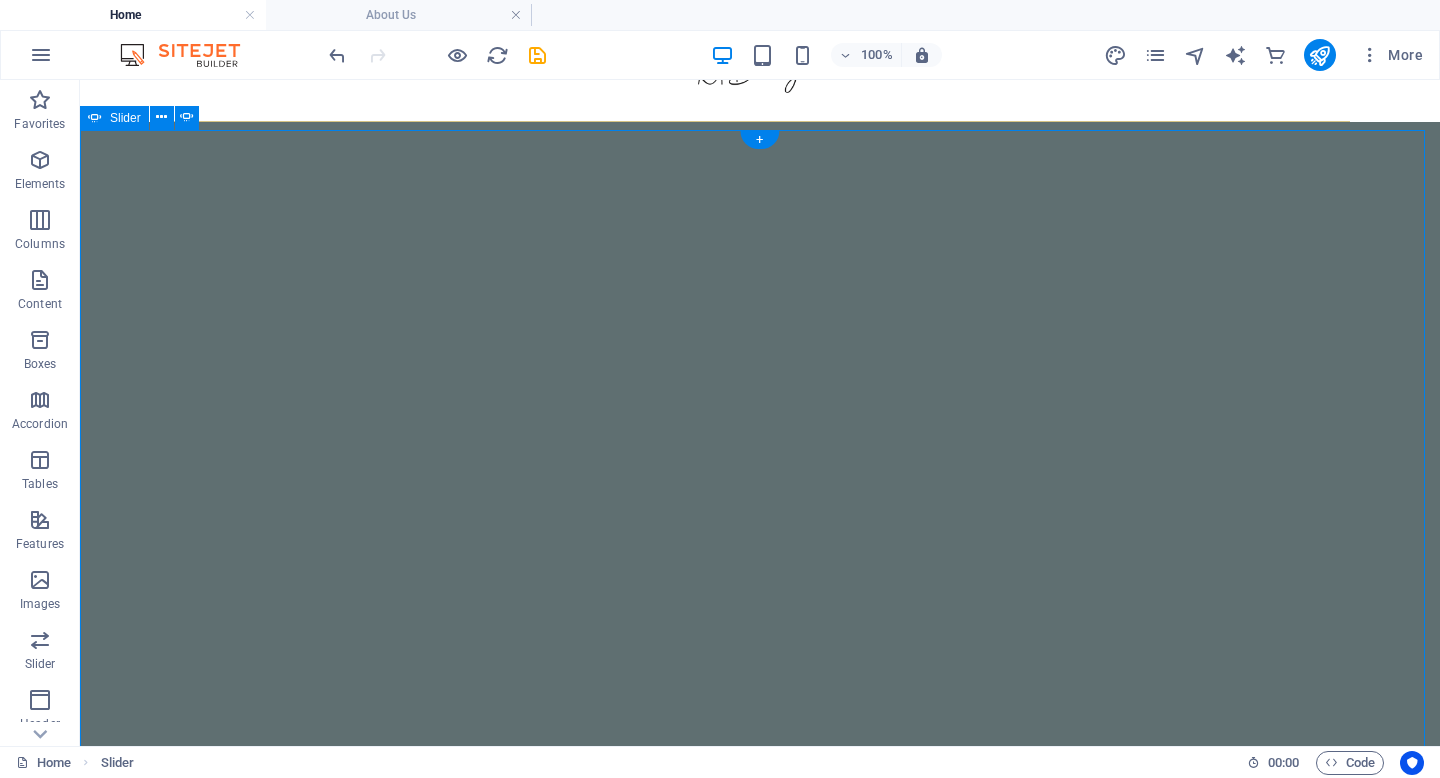 click at bounding box center [80, 6885] 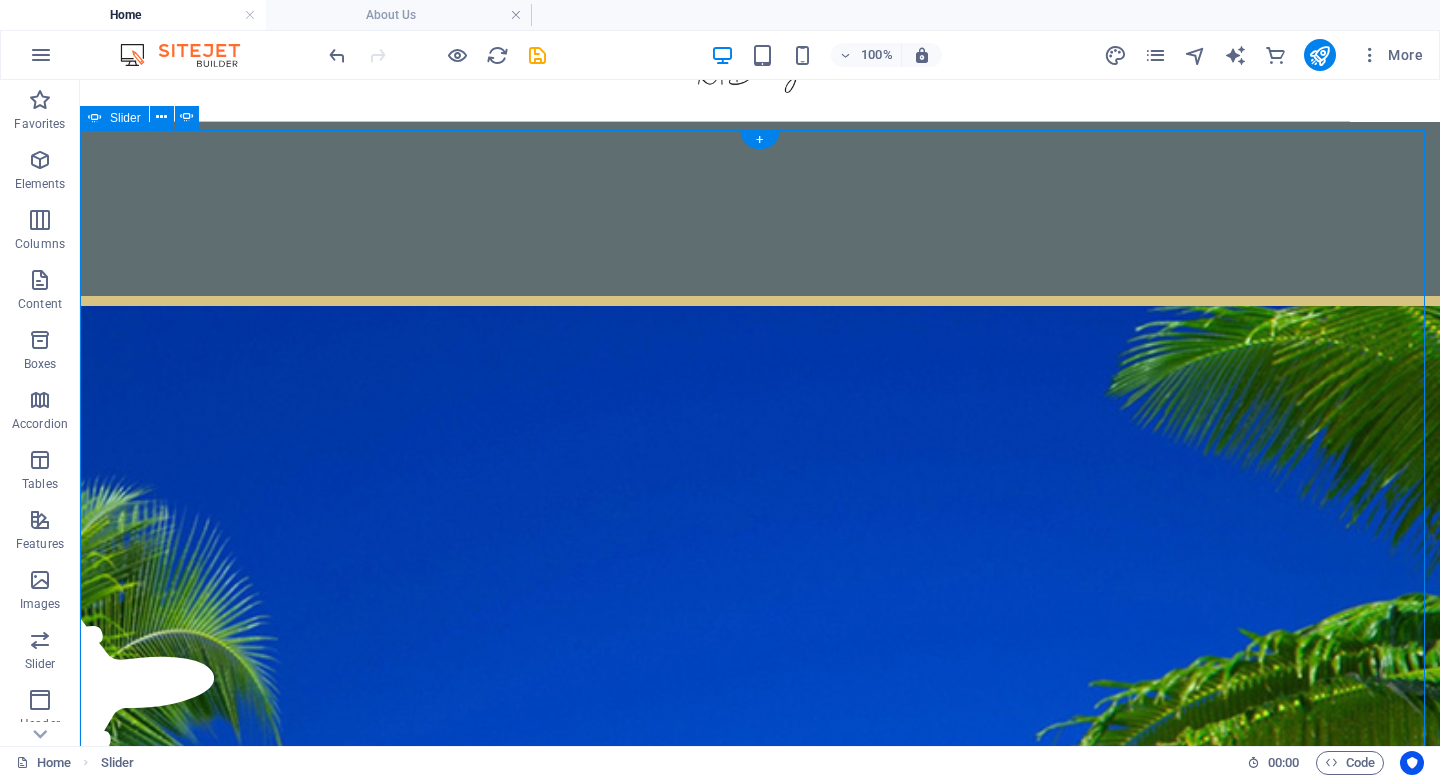 click at bounding box center (80, 6885) 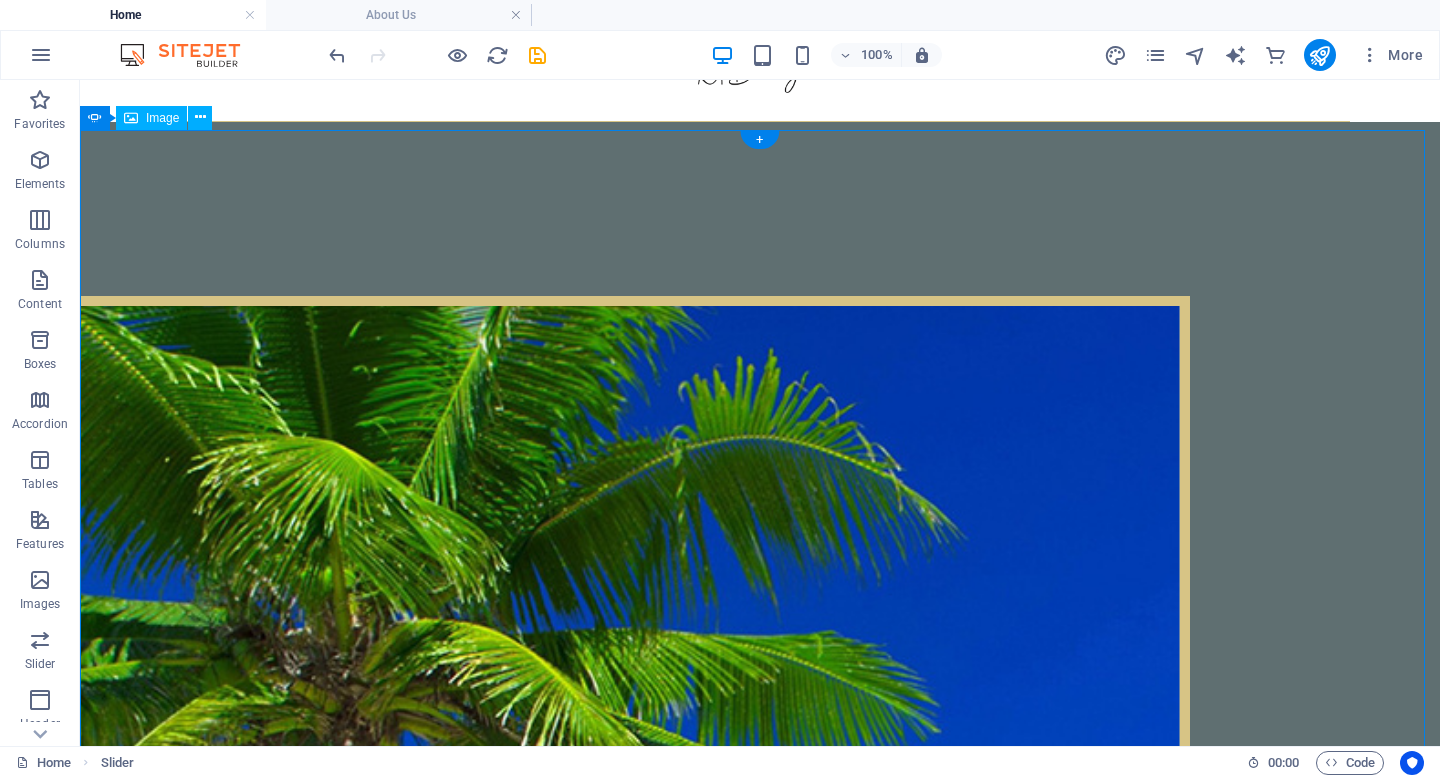 click at bounding box center [80, 147] 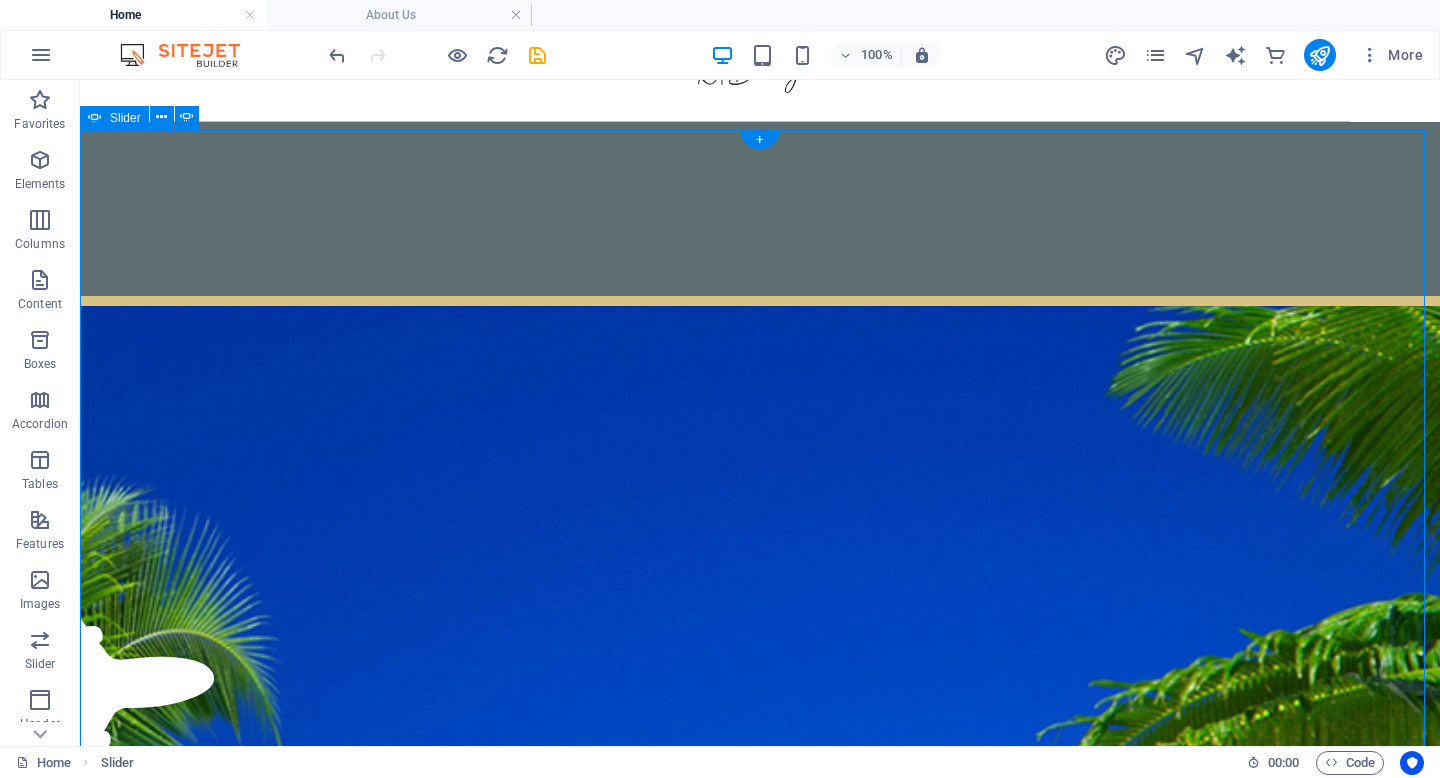 click at bounding box center [80, 147] 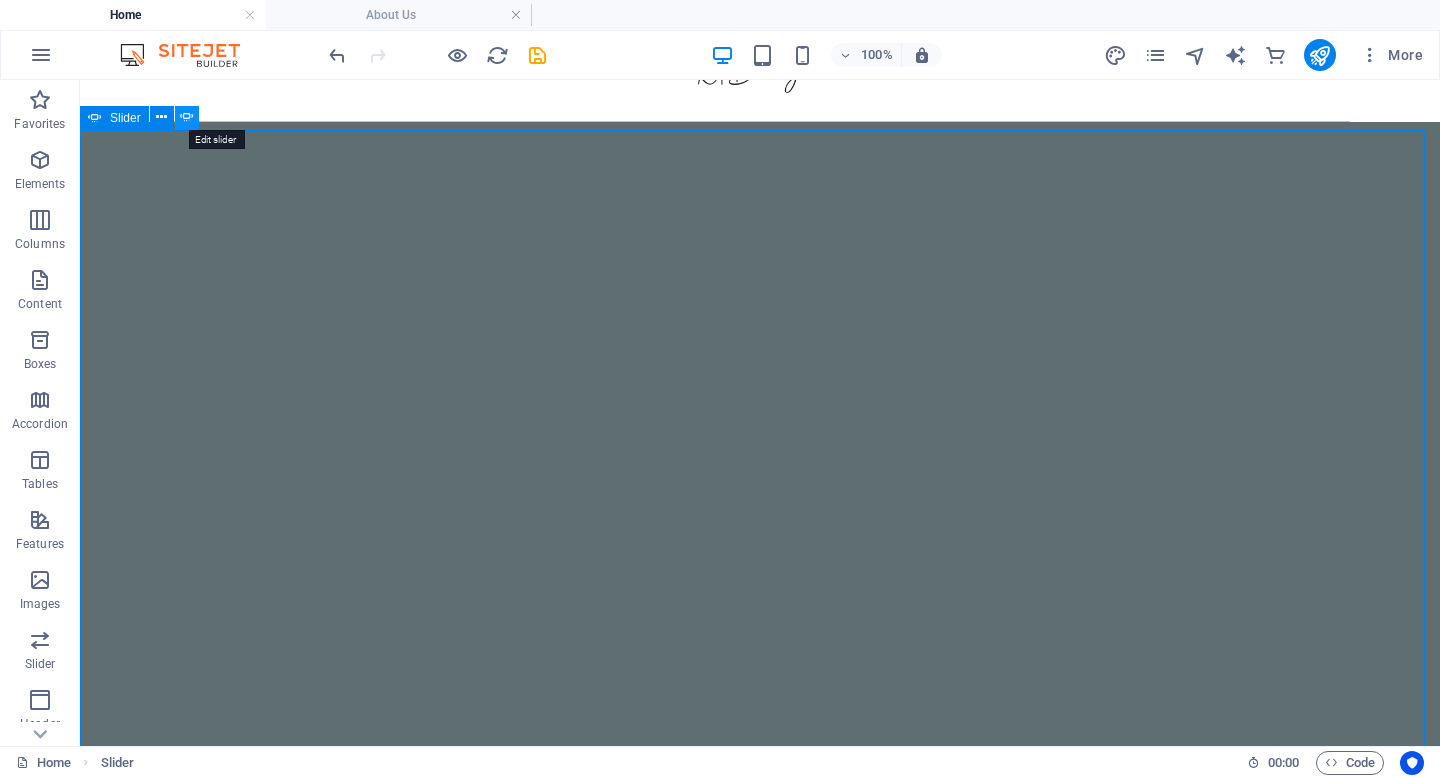 click at bounding box center (187, 117) 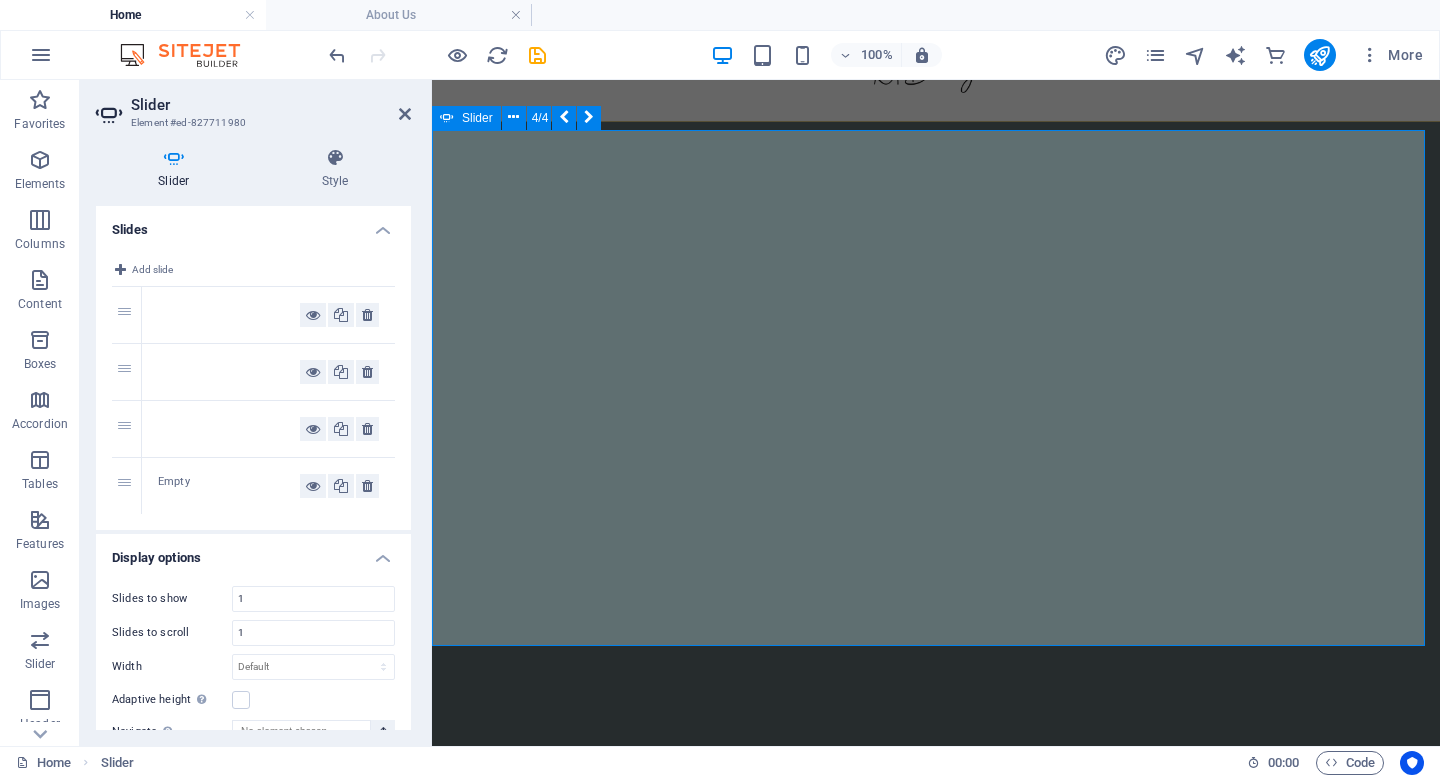 click at bounding box center [268, 315] 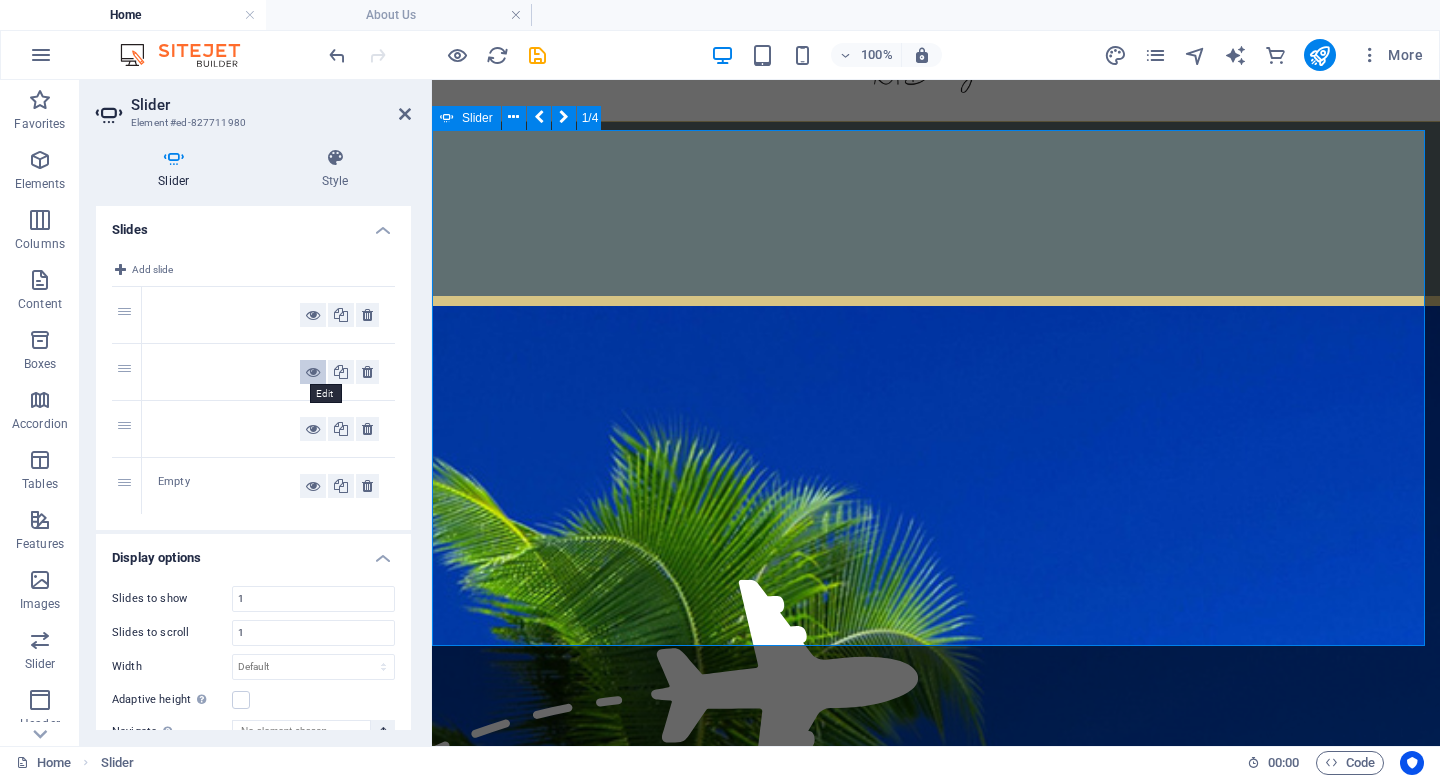click at bounding box center (313, 372) 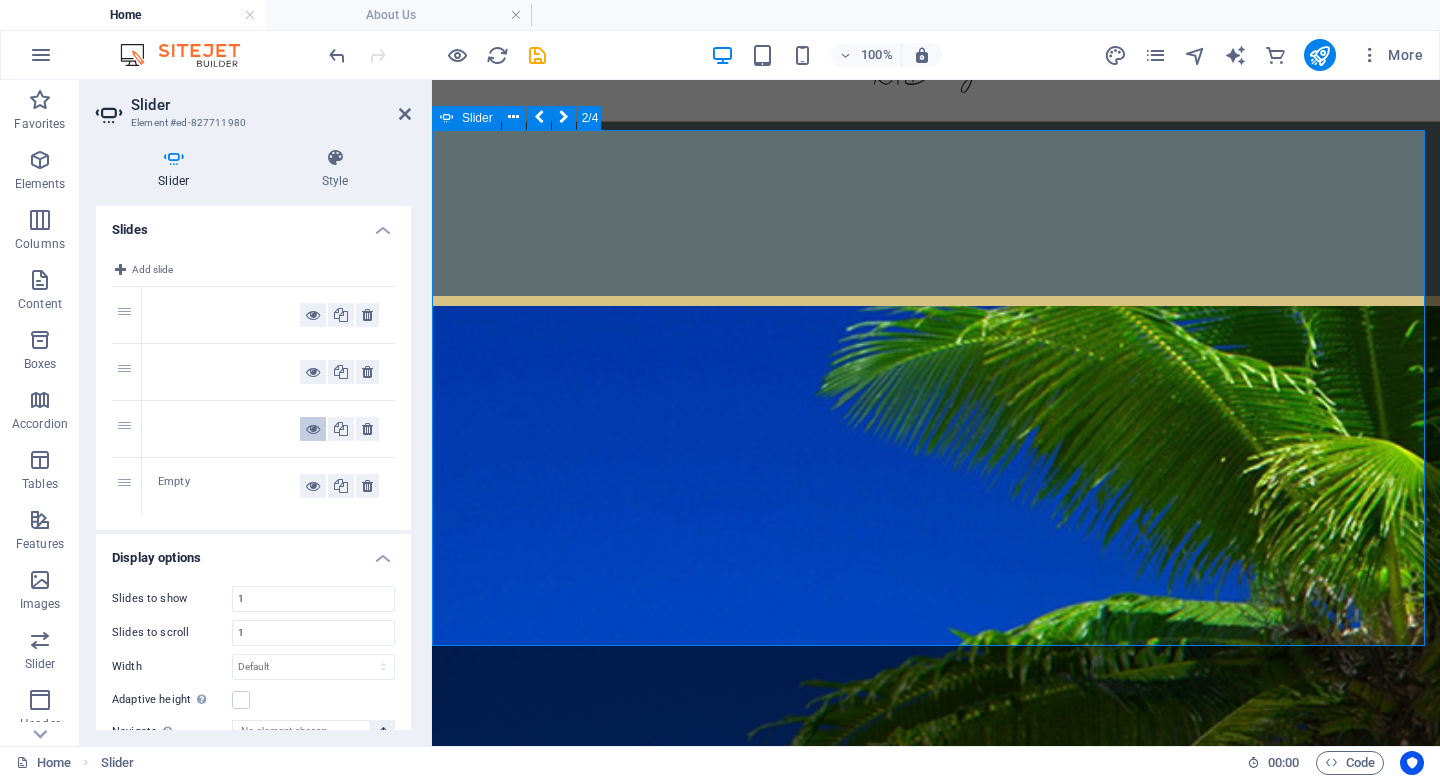 click at bounding box center [313, 429] 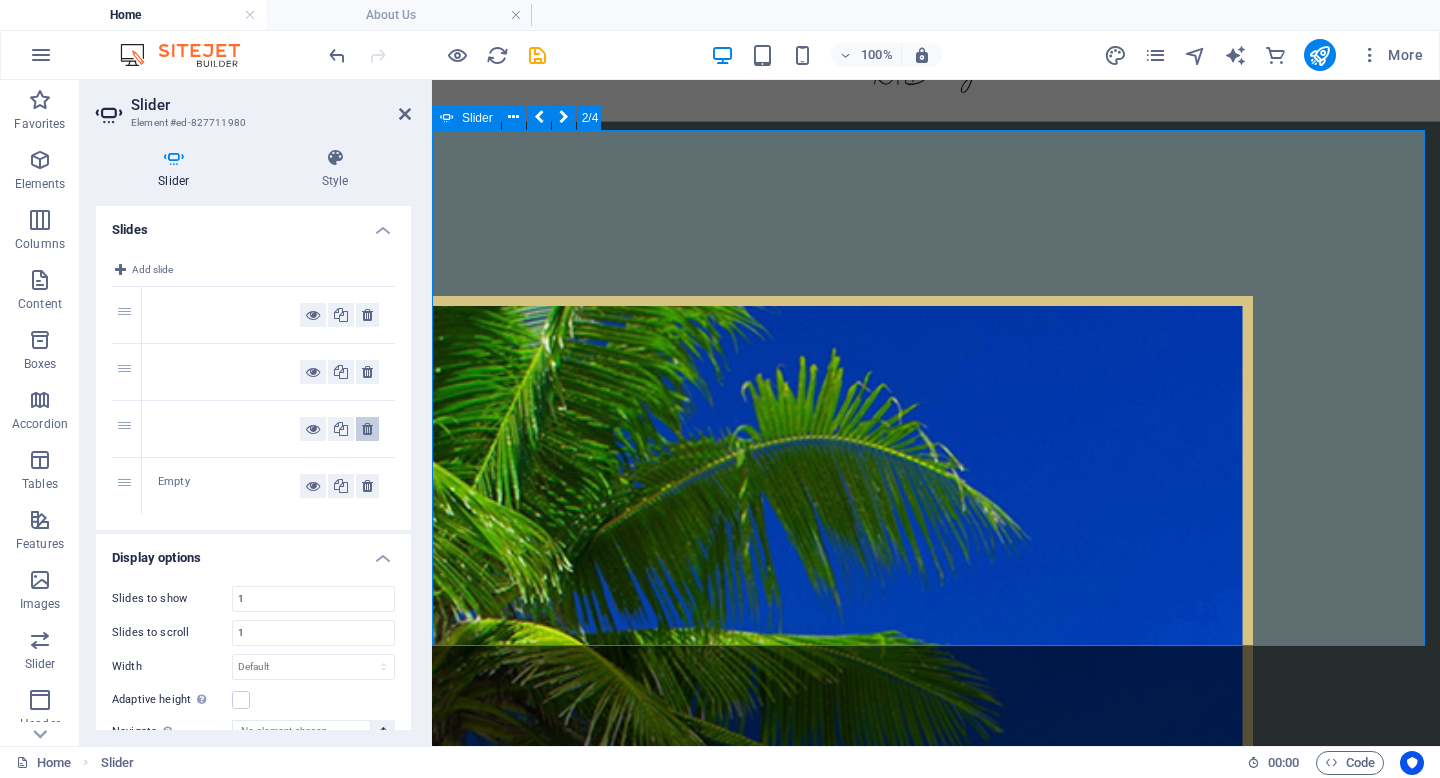 click at bounding box center (367, 429) 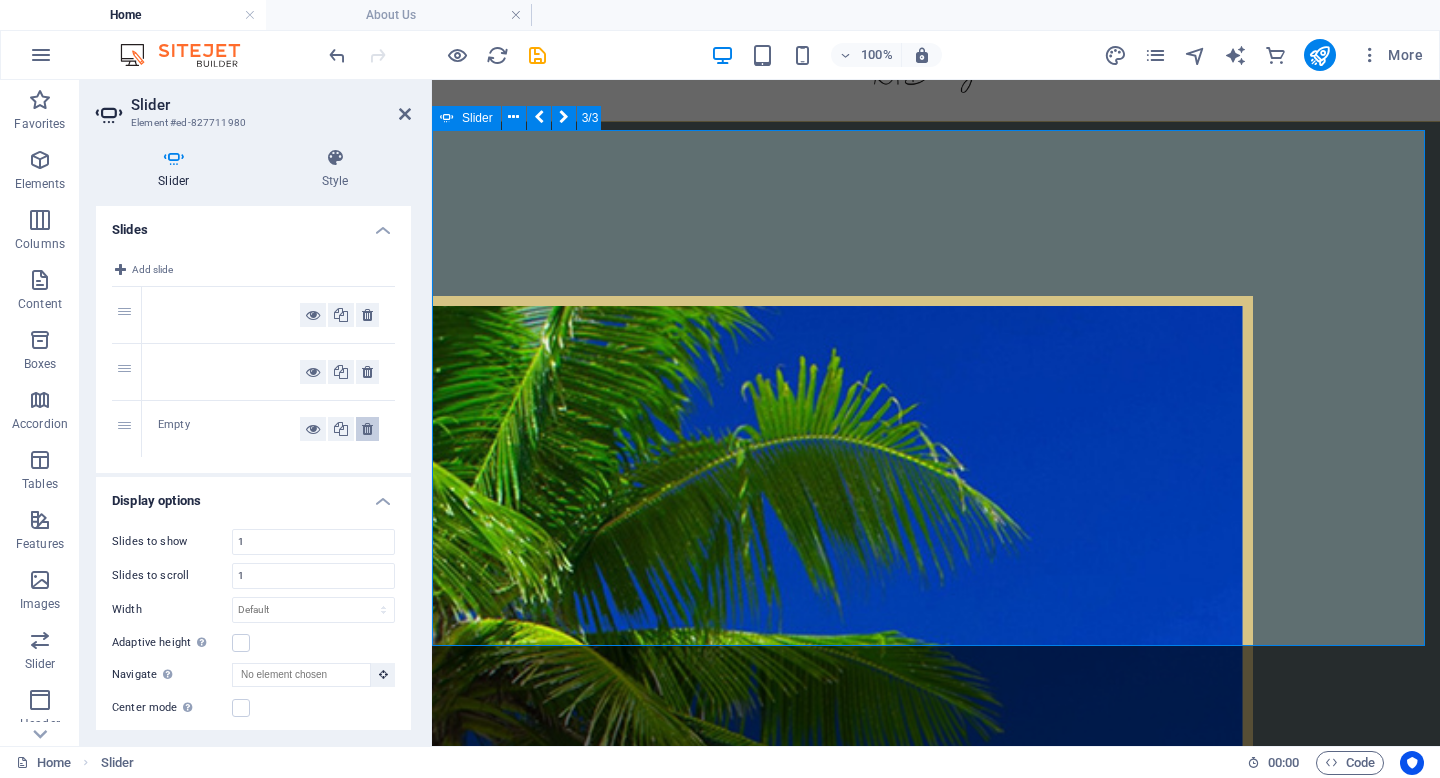 click at bounding box center [367, 429] 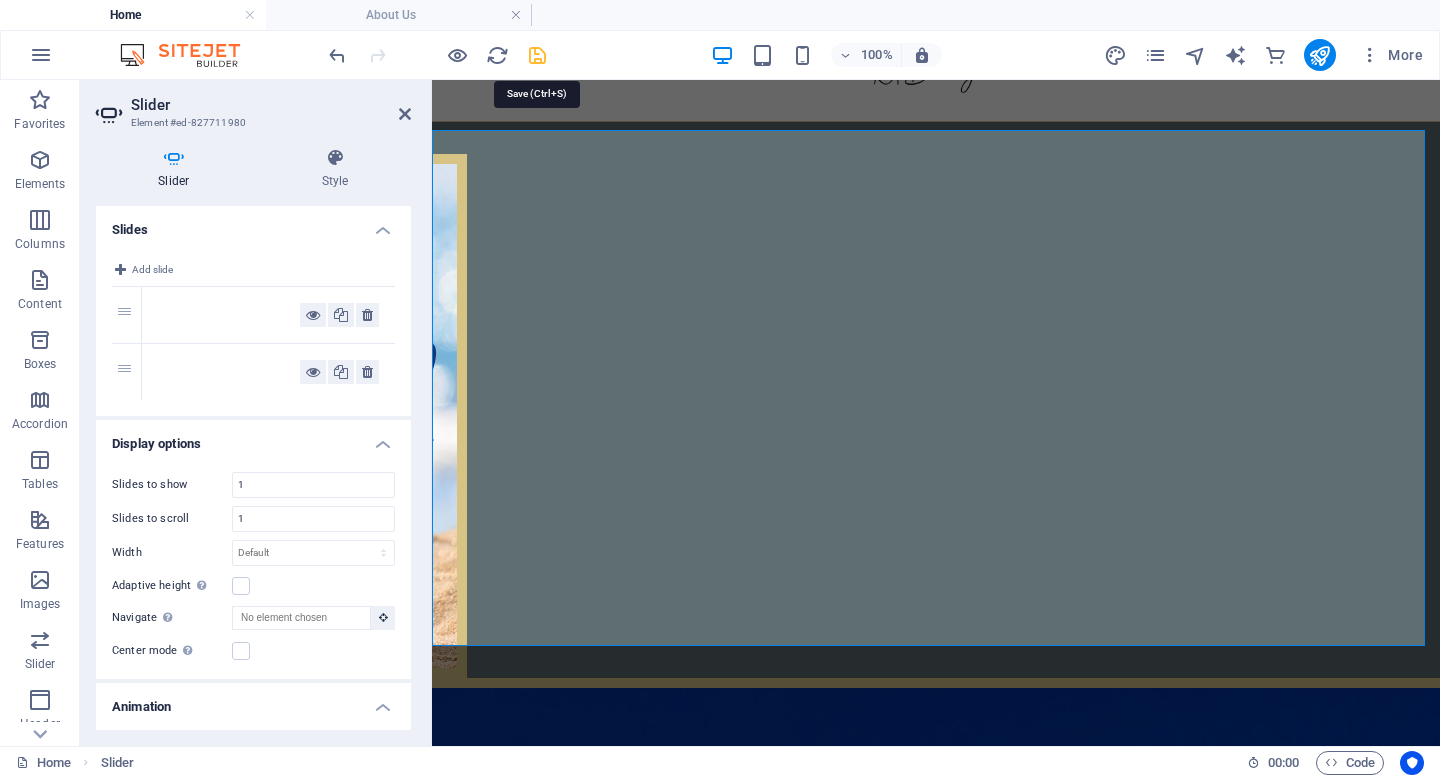 click at bounding box center (537, 55) 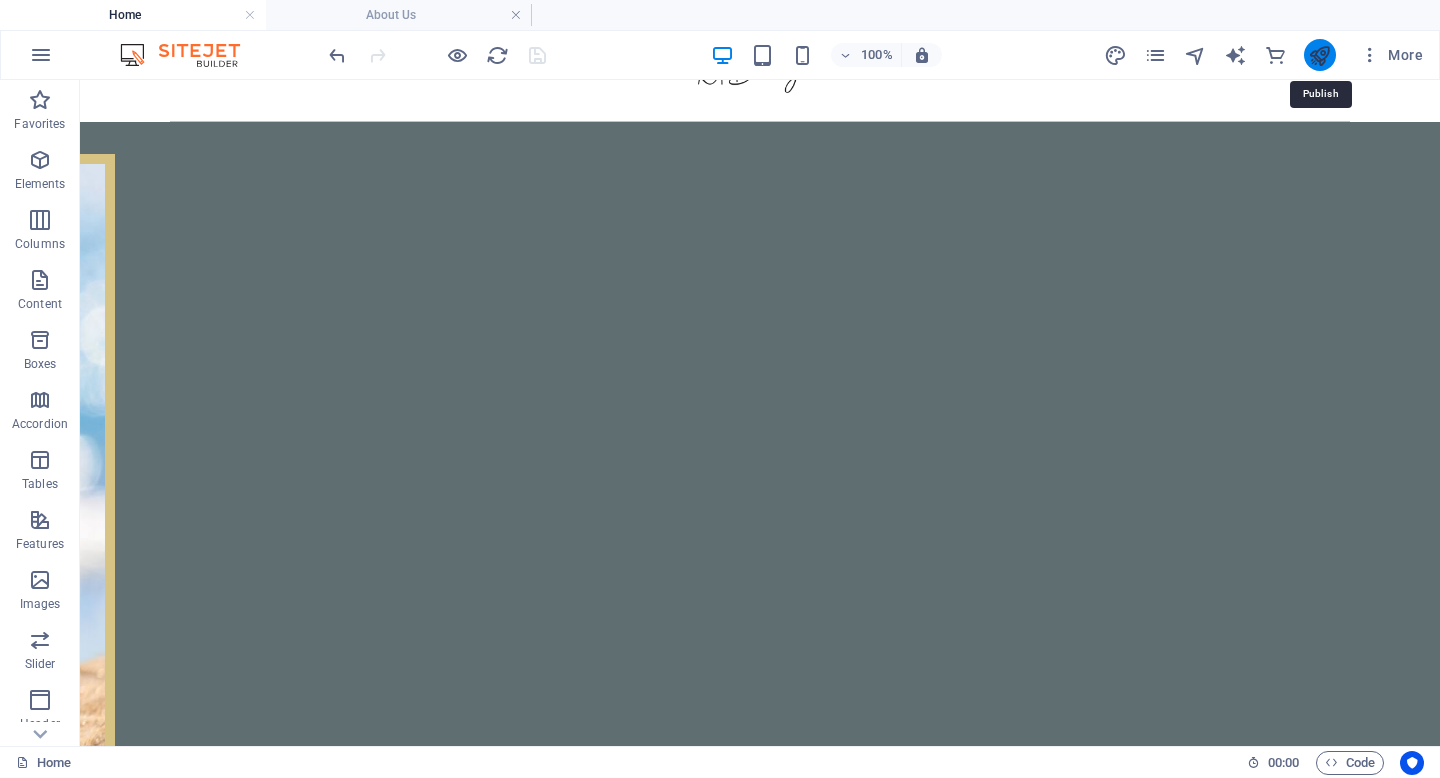 click at bounding box center (1319, 55) 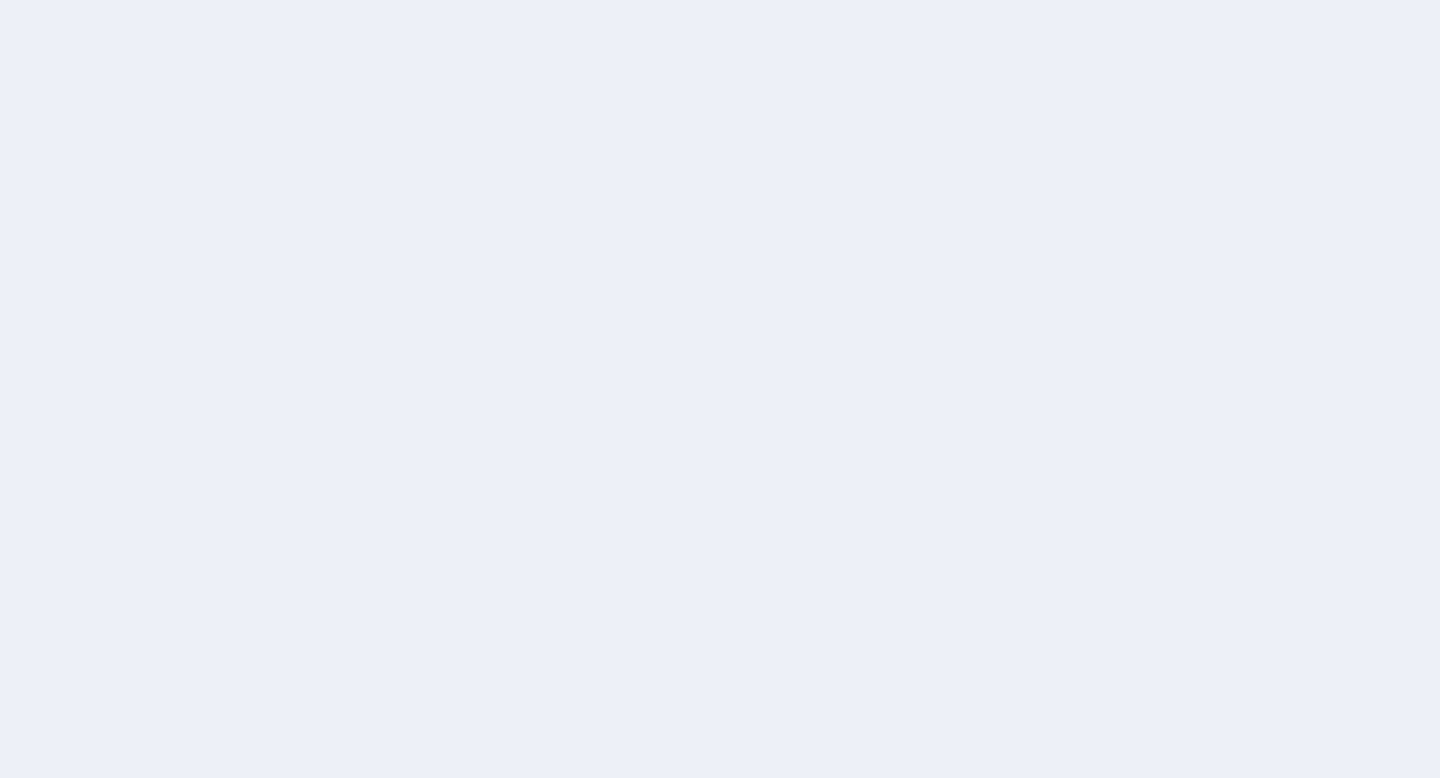 scroll, scrollTop: 0, scrollLeft: 0, axis: both 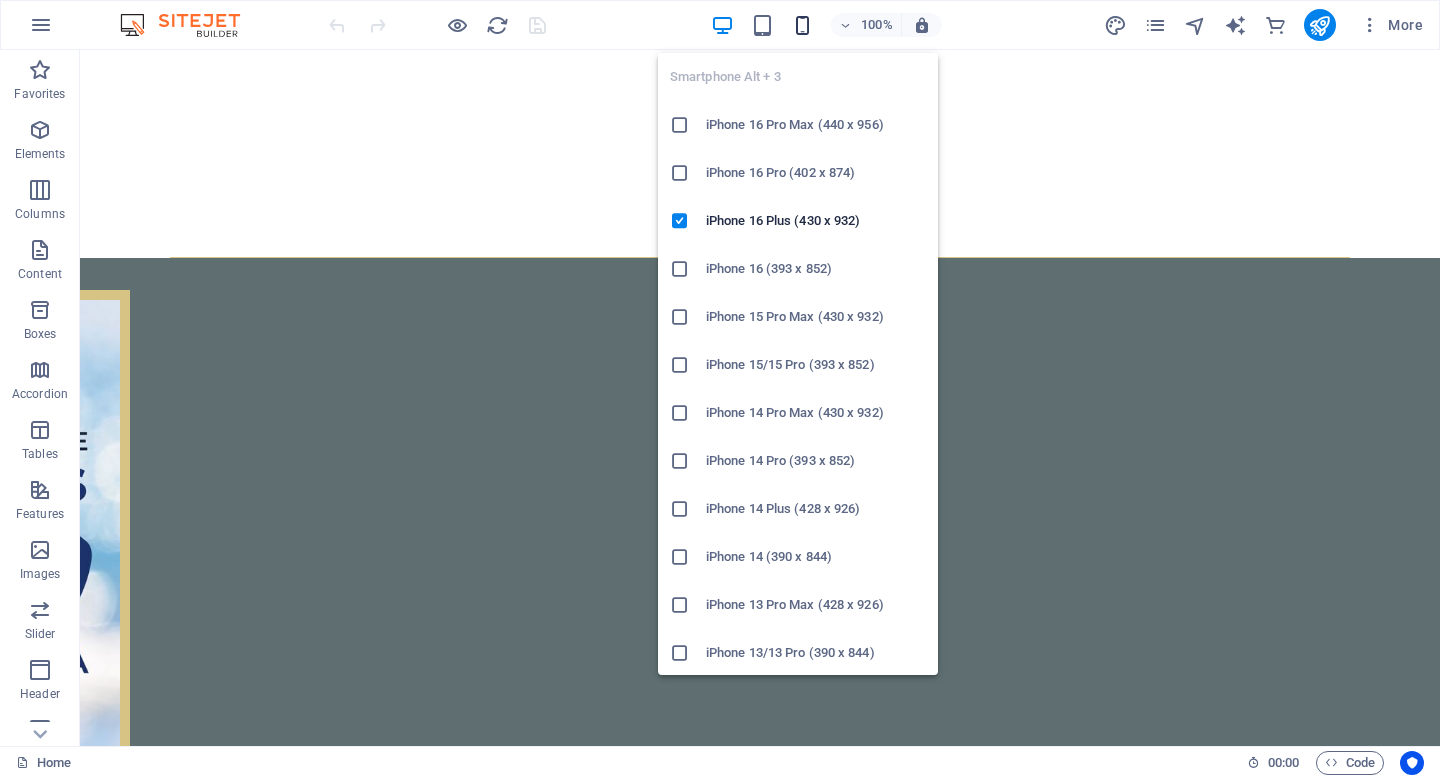 click at bounding box center (802, 25) 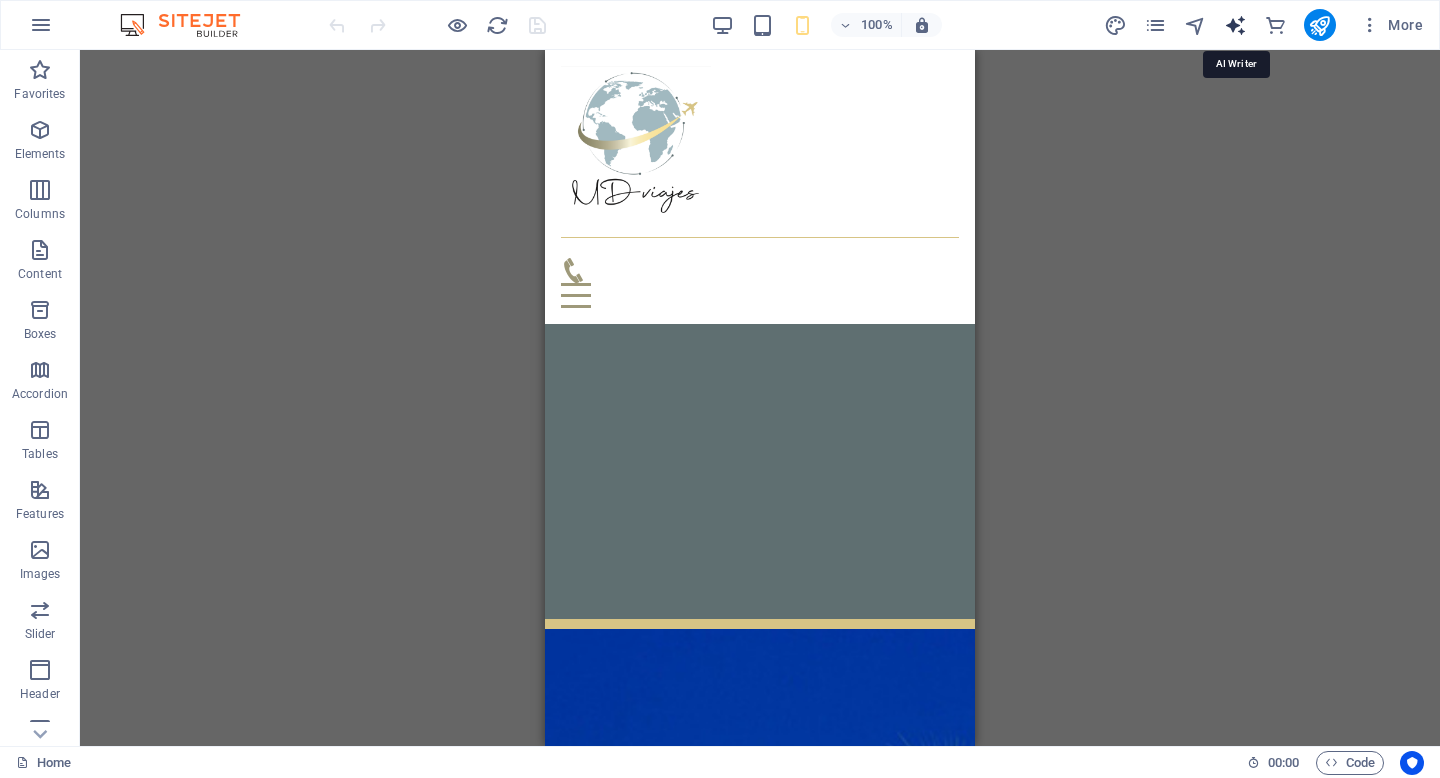 click at bounding box center (1235, 25) 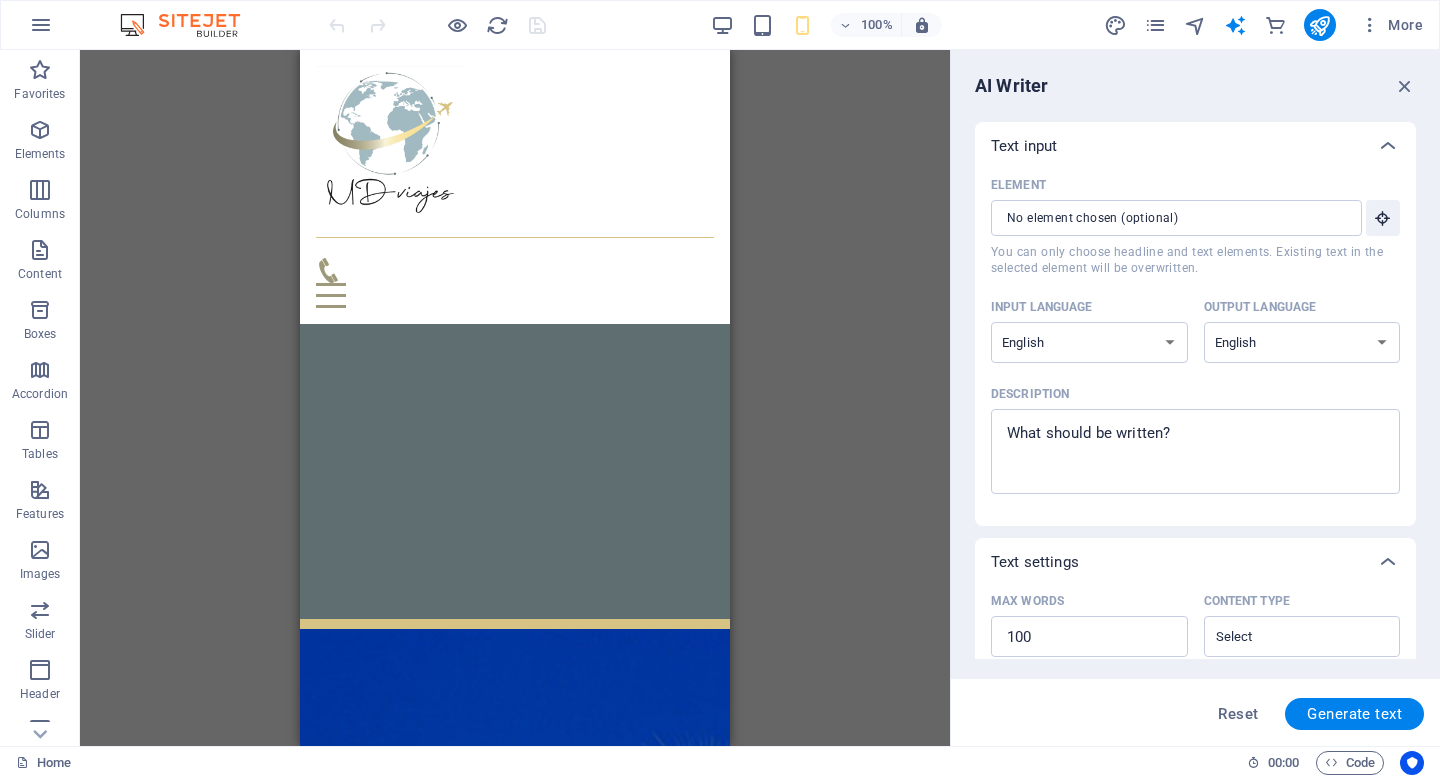 click on "AI Writer Text input Element ​ You can only choose headline and text elements. Existing text in the selected element will be overwritten. Input language Albanian Arabic Armenian Awadhi Azerbaijani Bashkir Basque Belarusian Bengali Bhojpuri Bosnian Brazilian Portuguese Bulgarian Cantonese (Yue) Catalan Chhattisgarhi Chinese Croatian Czech Danish Dogri Dutch English Estonian Faroese Finnish French Galician Georgian German Greek Gujarati Haryanvi Hindi Hungarian Indonesian Irish Italian Japanese Javanese Kannada Kashmiri Kazakh Konkani Korean Kyrgyz Latvian Lithuanian Macedonian Maithili Malay Maltese Mandarin Mandarin Chinese Marathi Marwari Min Nan Moldovan Mongolian Montenegrin Nepali Norwegian Oriya Pashto Persian (Farsi) Polish Portuguese Punjabi Rajasthani Romanian Russian Sanskrit Santali Serbian Sindhi Sinhala Slovak Slovene Slovenian Spanish Ukrainian Urdu Uzbek Vietnamese Welsh Wu Output language Albanian Arabic Armenian Awadhi Azerbaijani Bashkir Basque Belarusian Bengali Bhojpuri Bosnian Bulgarian" at bounding box center (1195, 398) 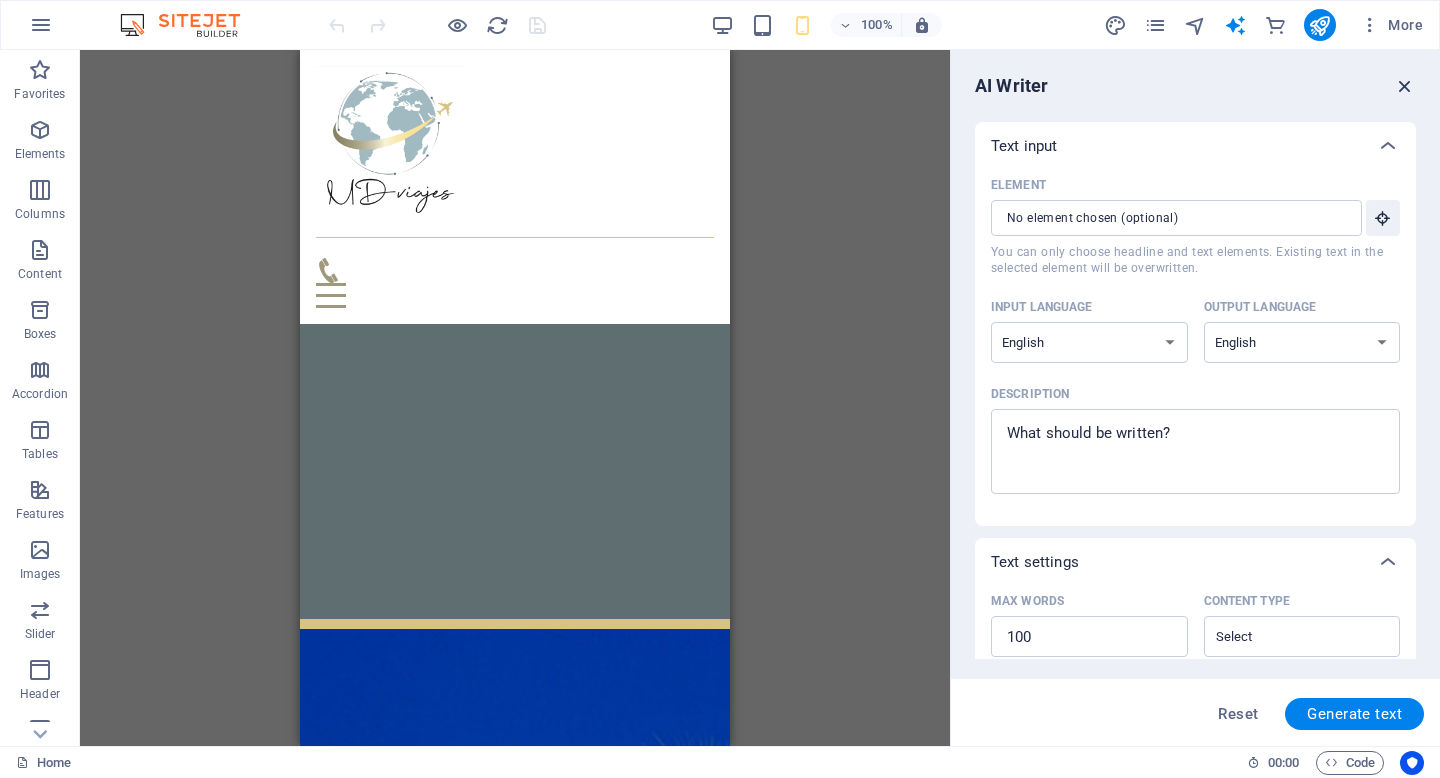 click at bounding box center (1405, 86) 